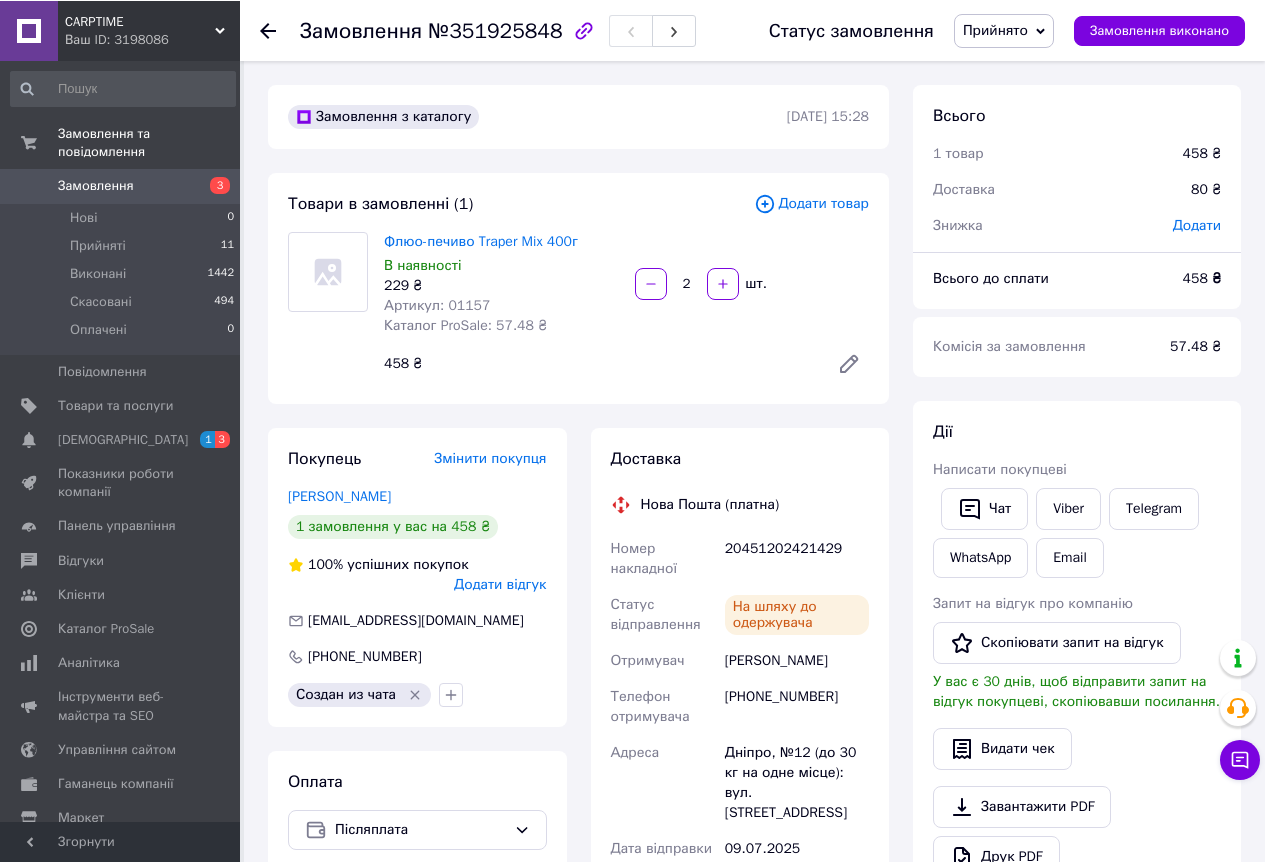 scroll, scrollTop: 572, scrollLeft: 0, axis: vertical 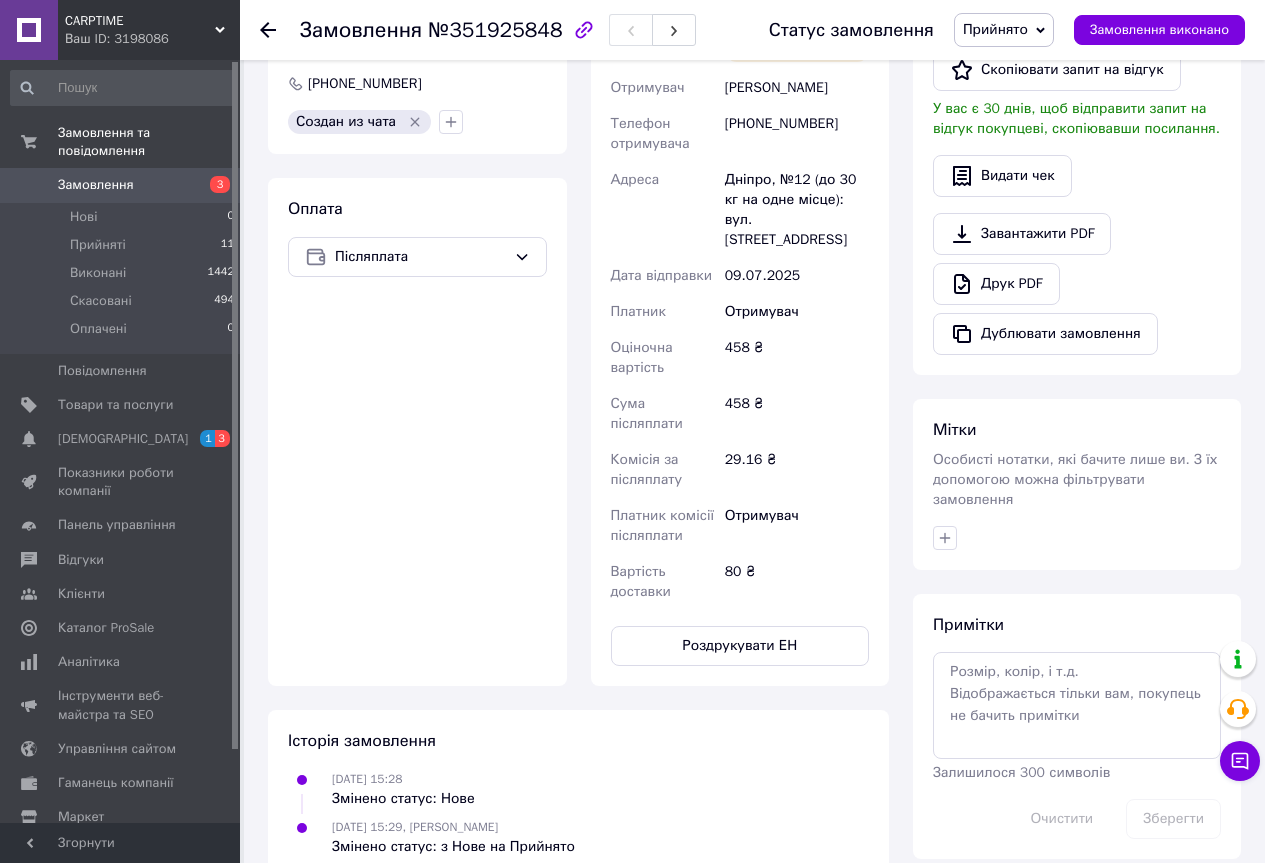 click on "Замовлення" at bounding box center [96, 185] 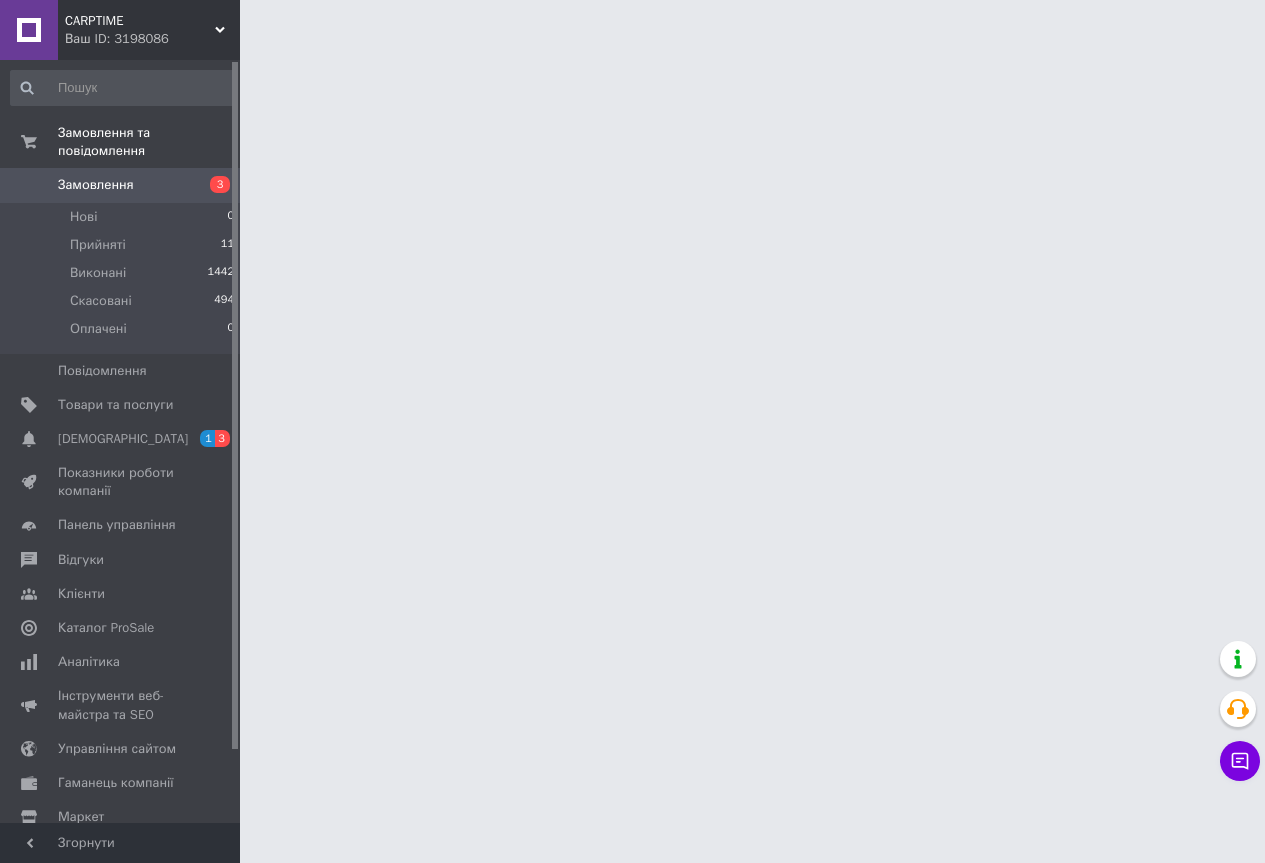 scroll, scrollTop: 0, scrollLeft: 0, axis: both 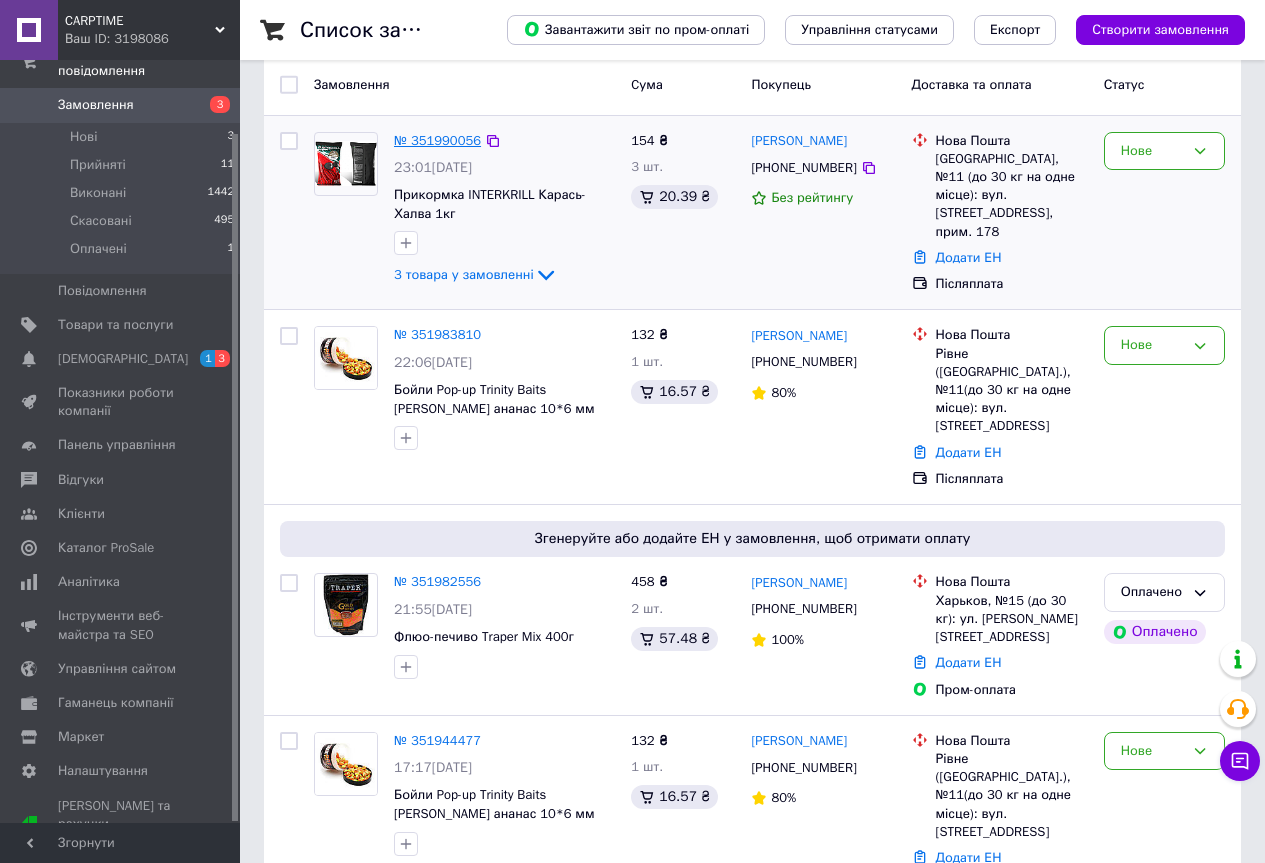 click on "№ 351990056" at bounding box center [437, 140] 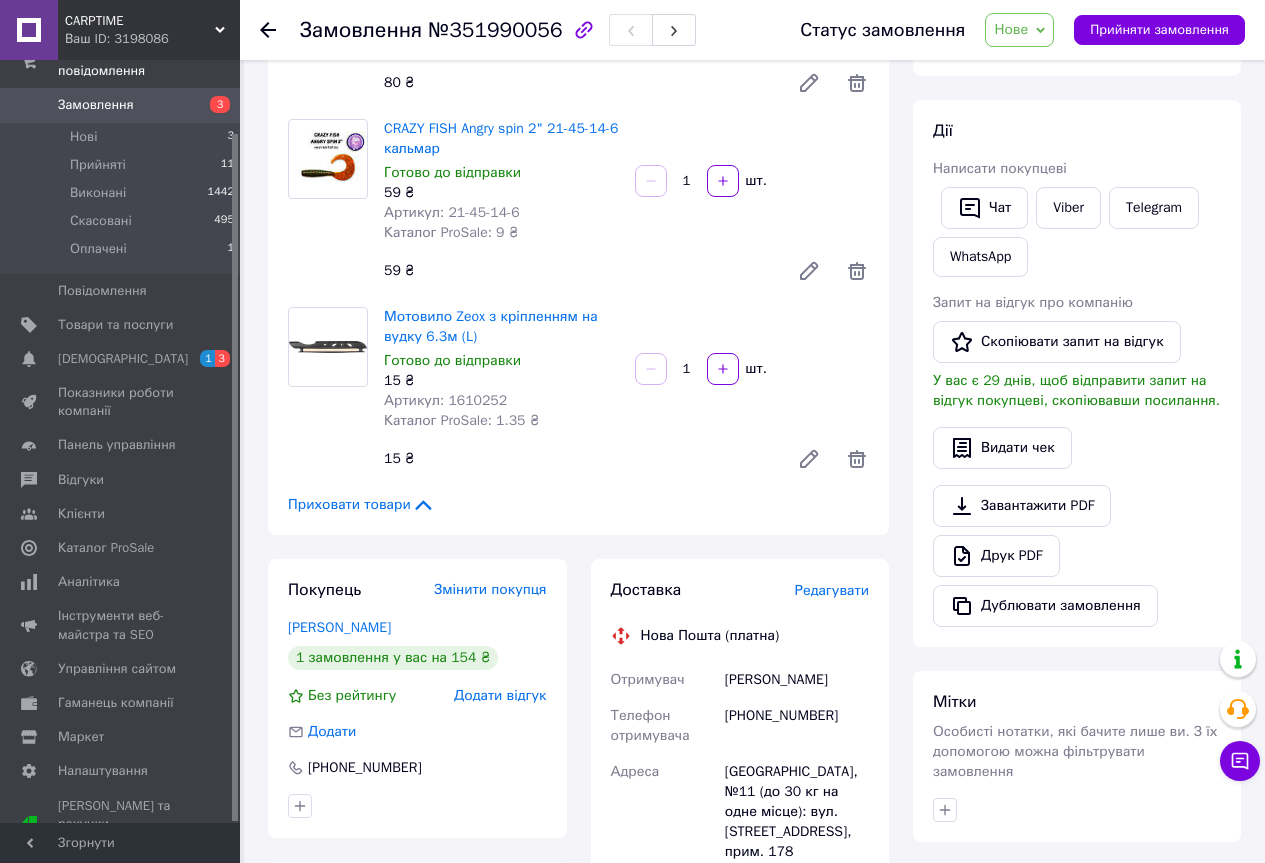 scroll, scrollTop: 200, scrollLeft: 0, axis: vertical 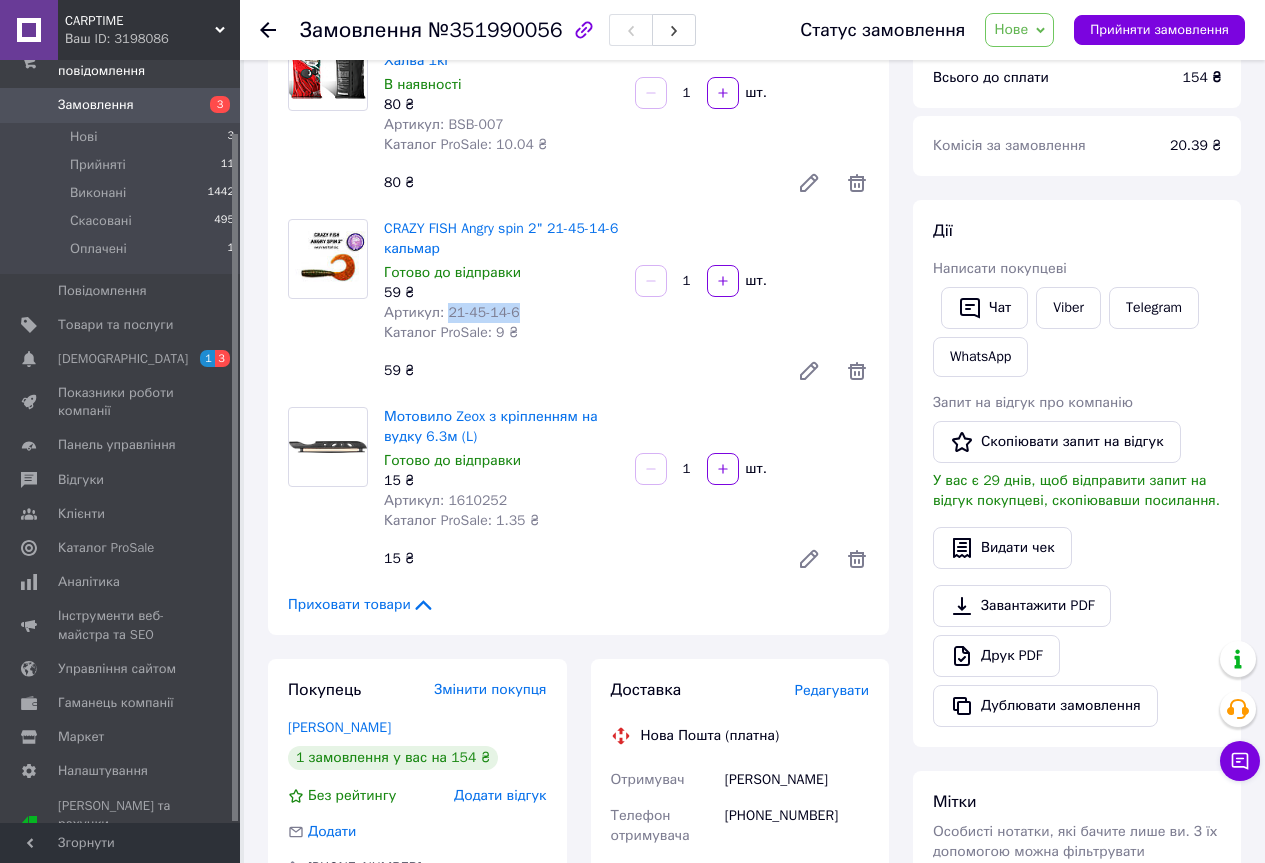 drag, startPoint x: 528, startPoint y: 313, endPoint x: 442, endPoint y: 318, distance: 86.145226 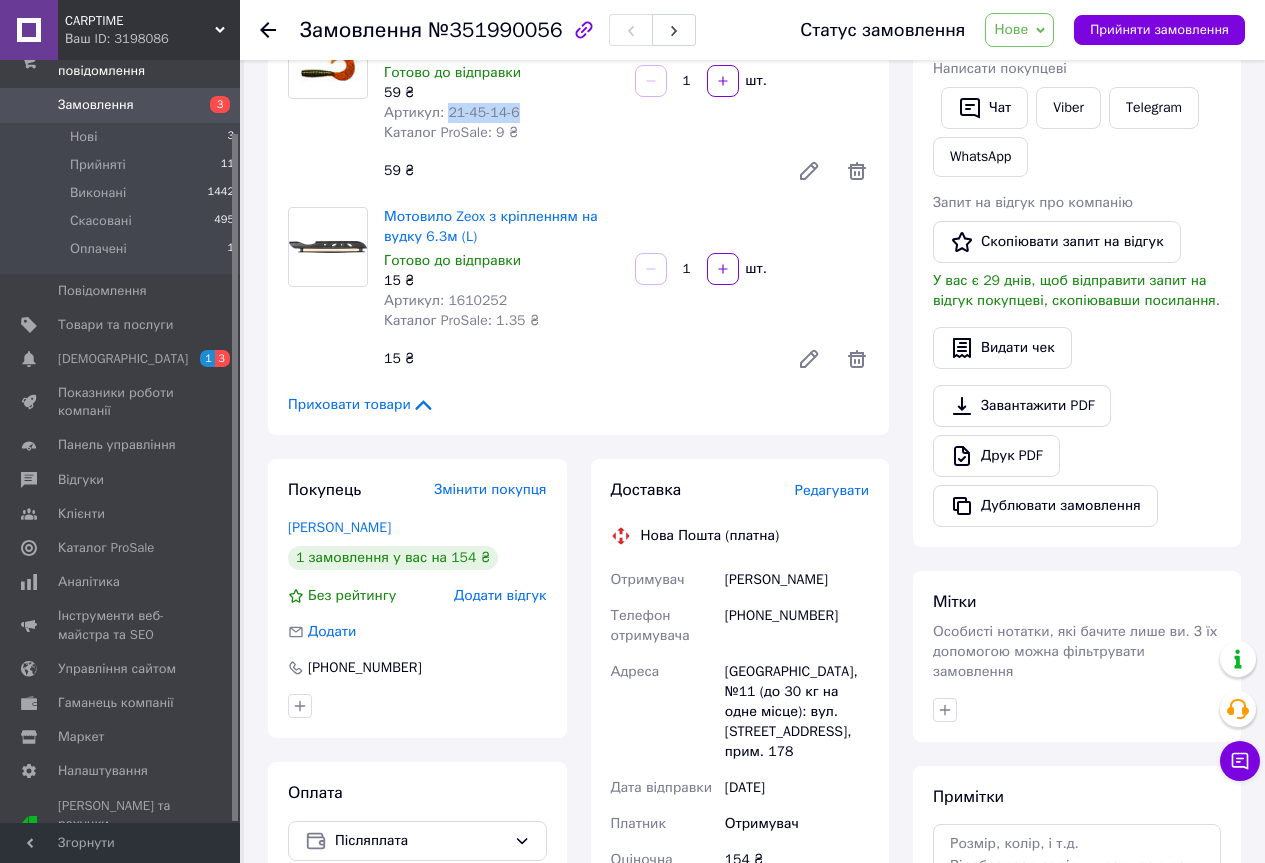 scroll, scrollTop: 600, scrollLeft: 0, axis: vertical 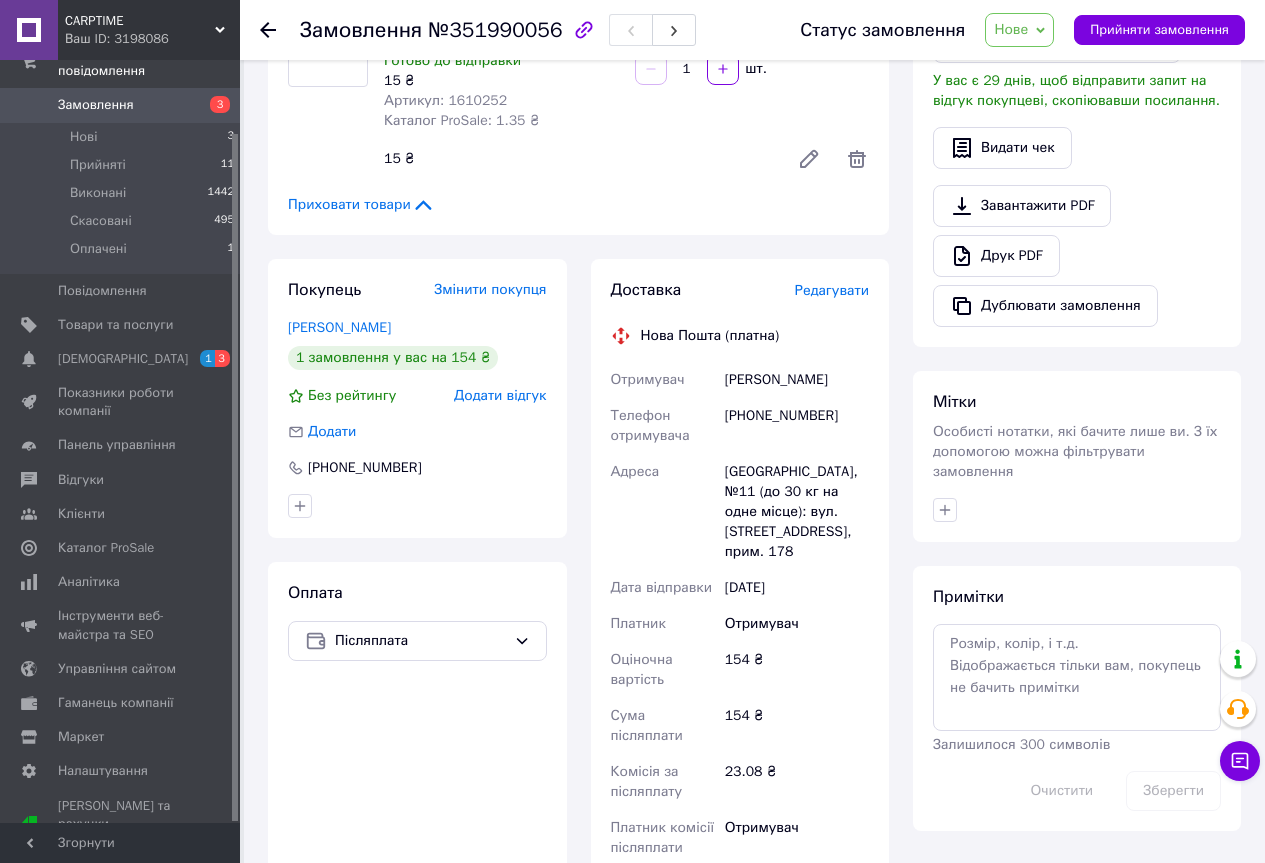 click 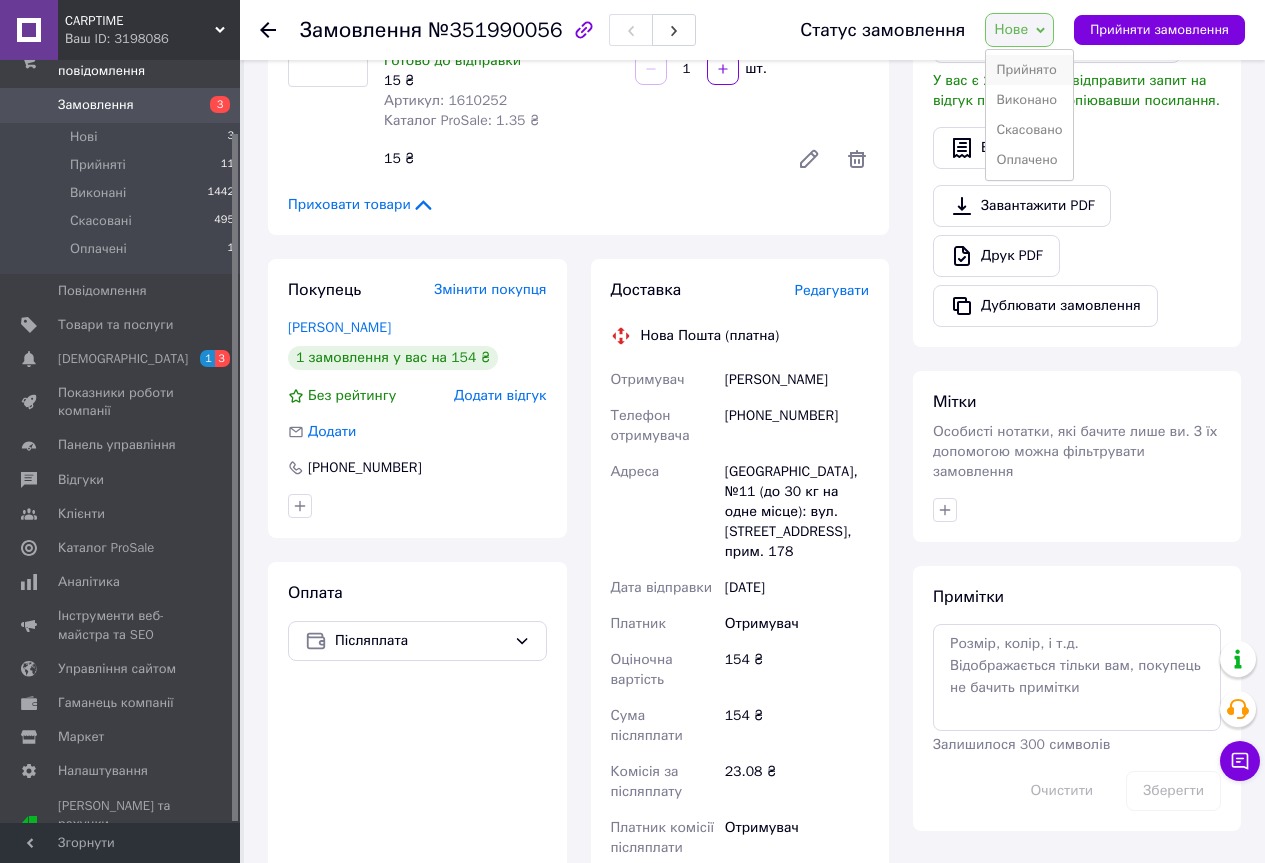 click on "Прийнято" at bounding box center (1029, 70) 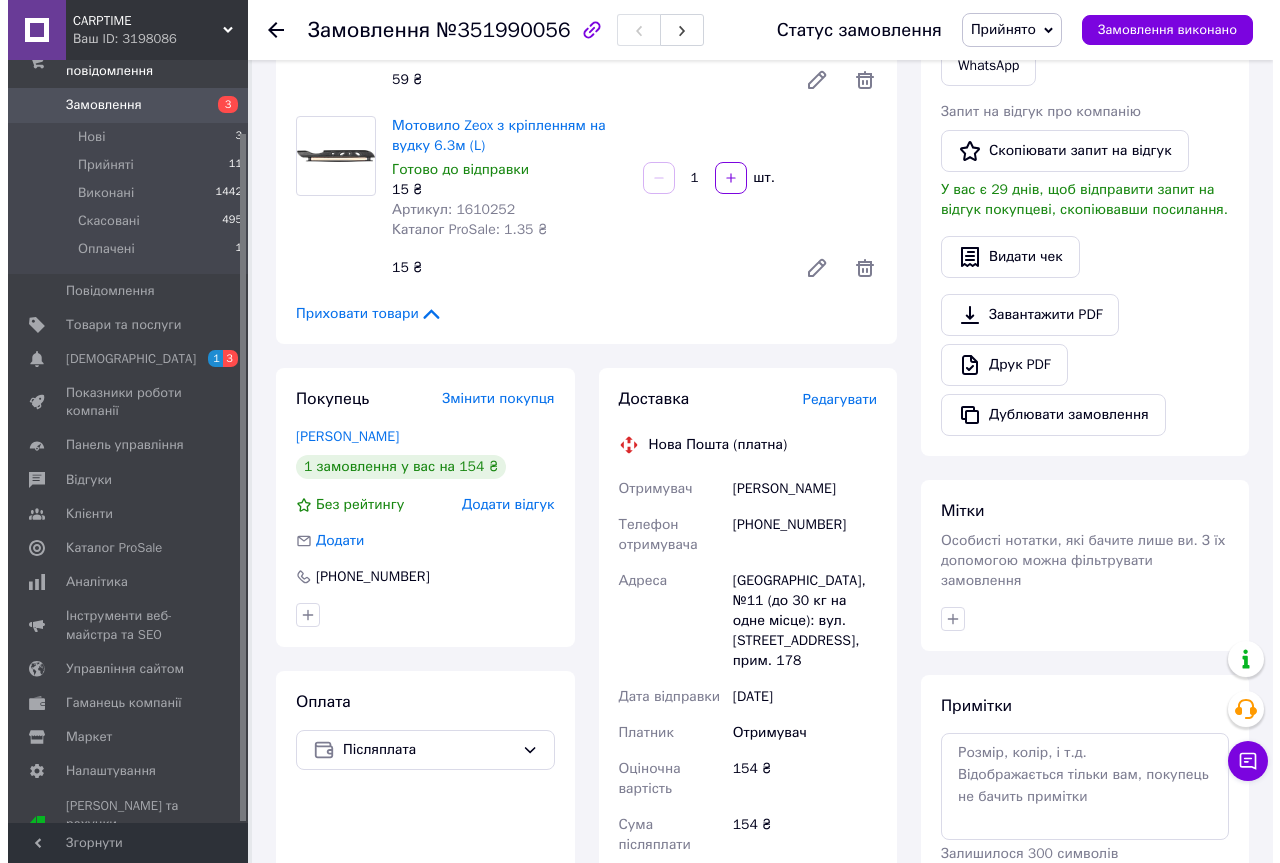 scroll, scrollTop: 291, scrollLeft: 0, axis: vertical 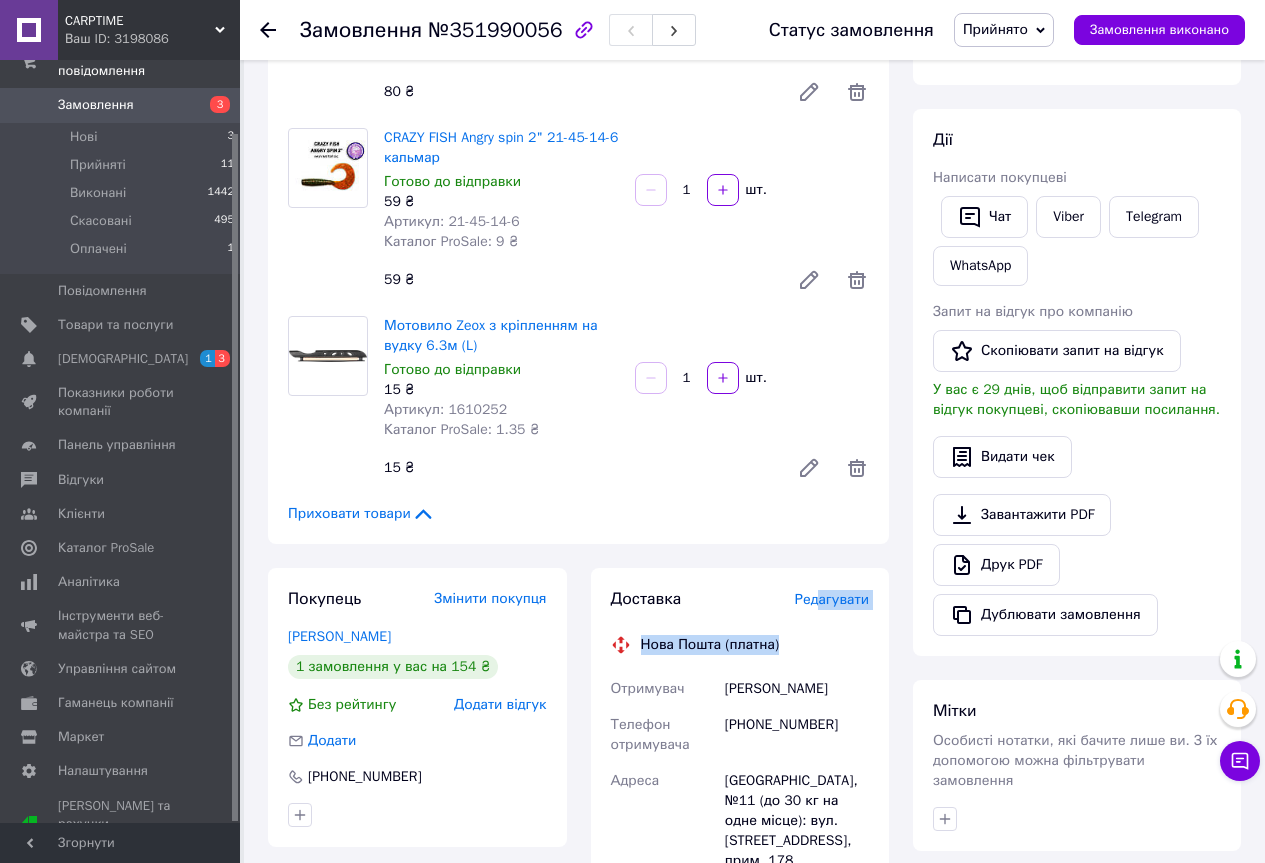 drag, startPoint x: 824, startPoint y: 611, endPoint x: 824, endPoint y: 599, distance: 12 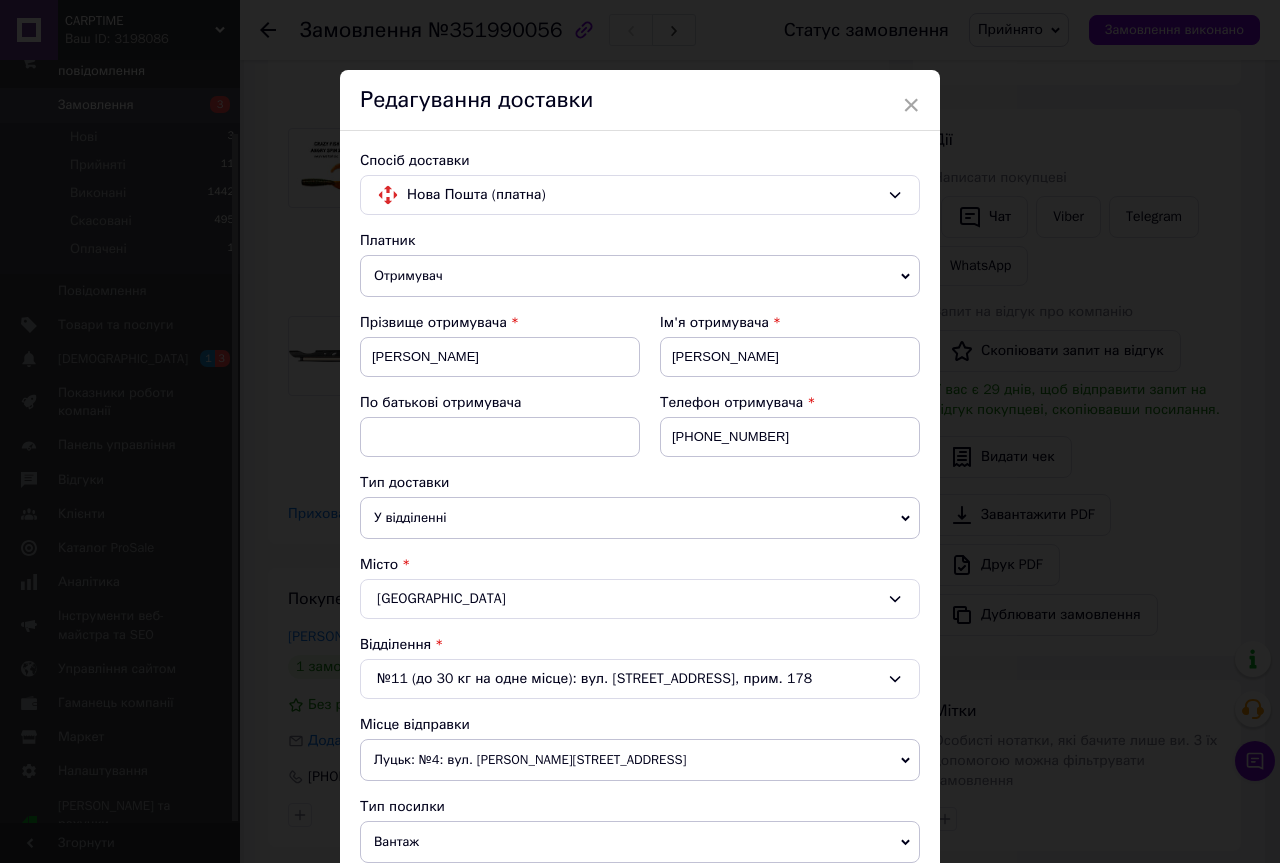 scroll, scrollTop: 500, scrollLeft: 0, axis: vertical 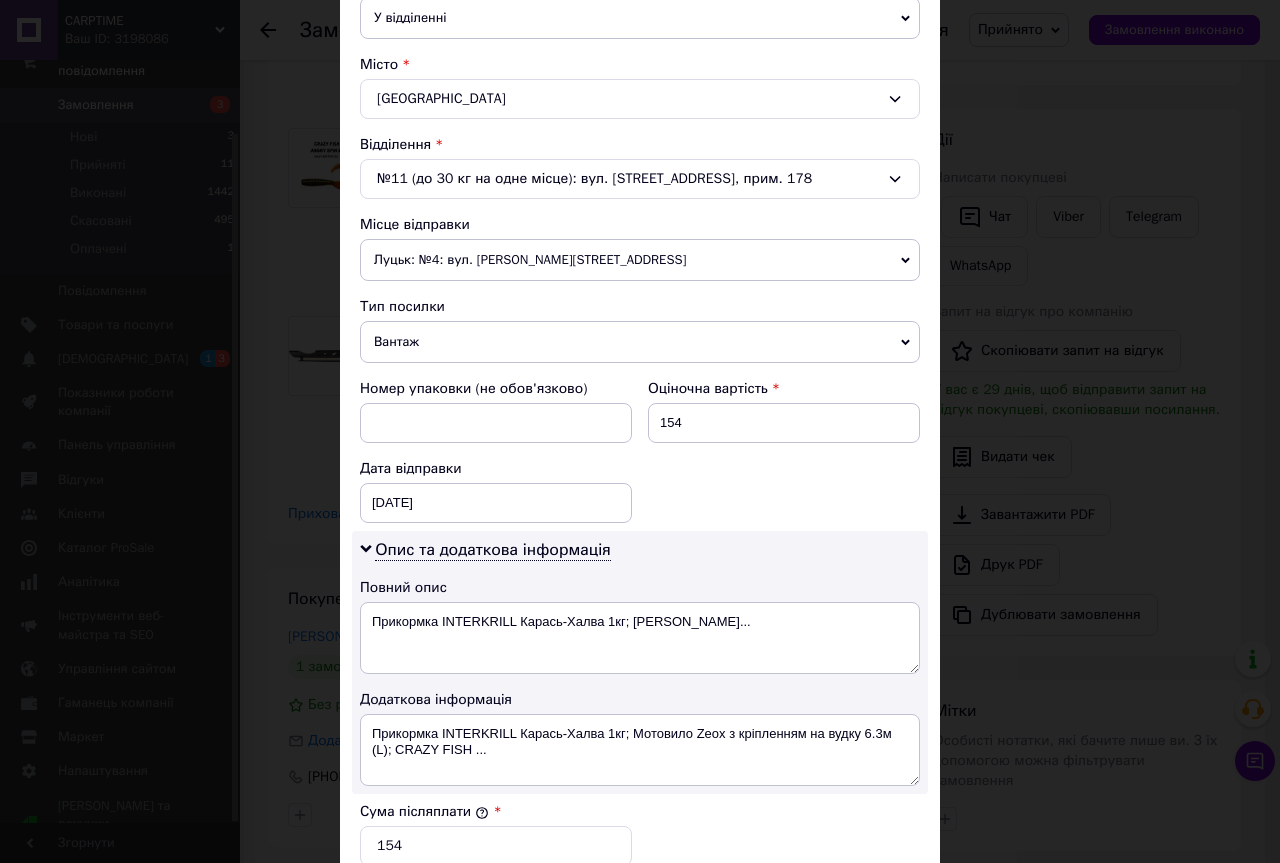 click on "Луцьк: №4: вул. [PERSON_NAME][STREET_ADDRESS]" at bounding box center [640, 260] 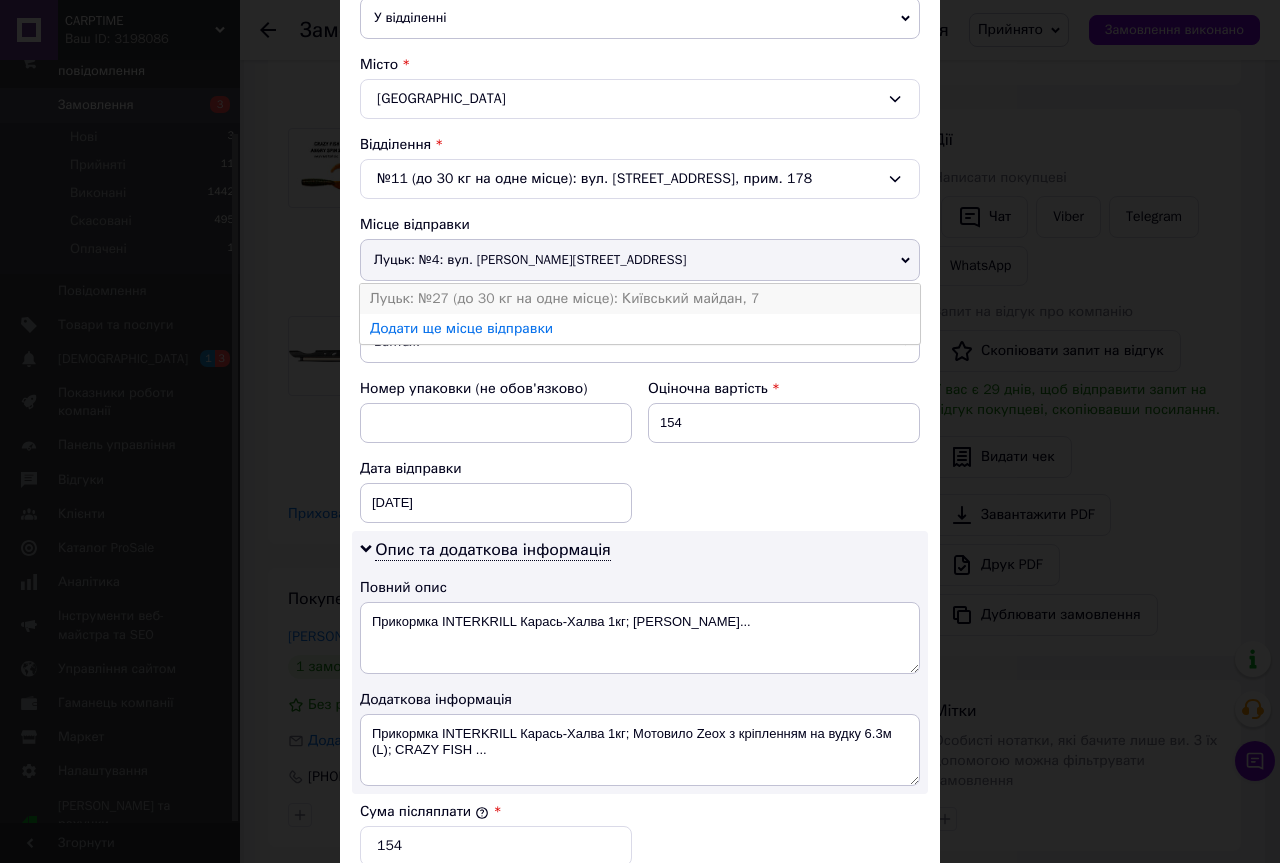 click on "Луцьк: №27 (до 30 кг на одне місце): Київський майдан, 7" at bounding box center (640, 299) 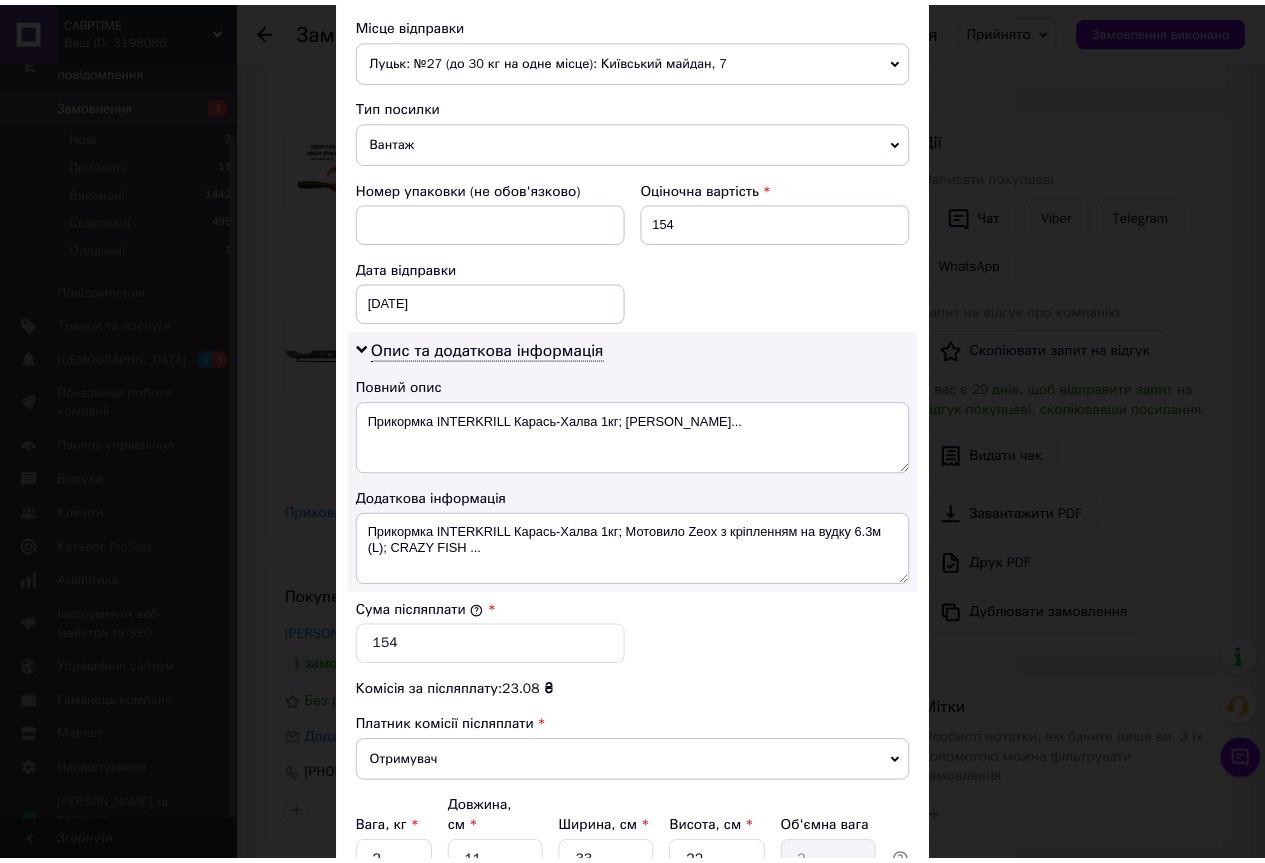 scroll, scrollTop: 887, scrollLeft: 0, axis: vertical 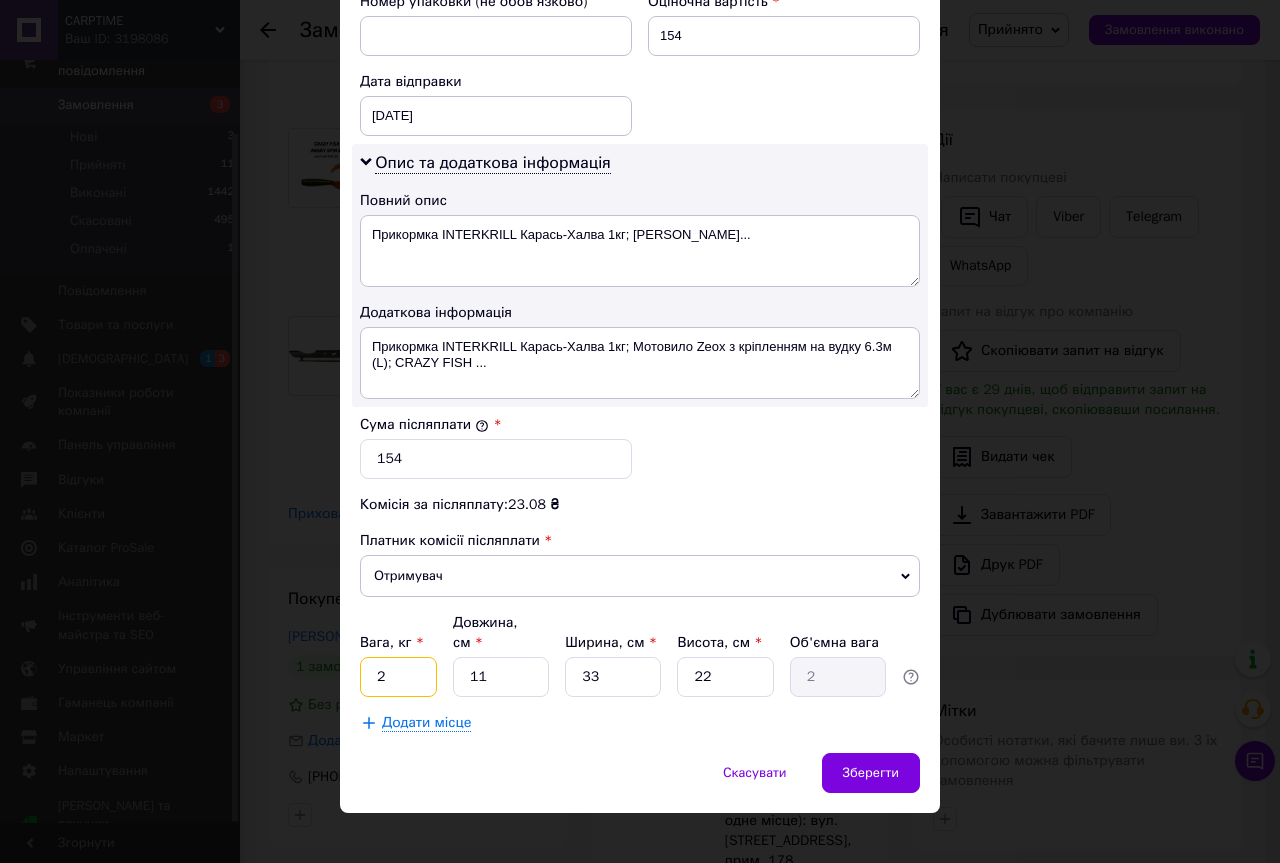 drag, startPoint x: 418, startPoint y: 669, endPoint x: 339, endPoint y: 659, distance: 79.630394 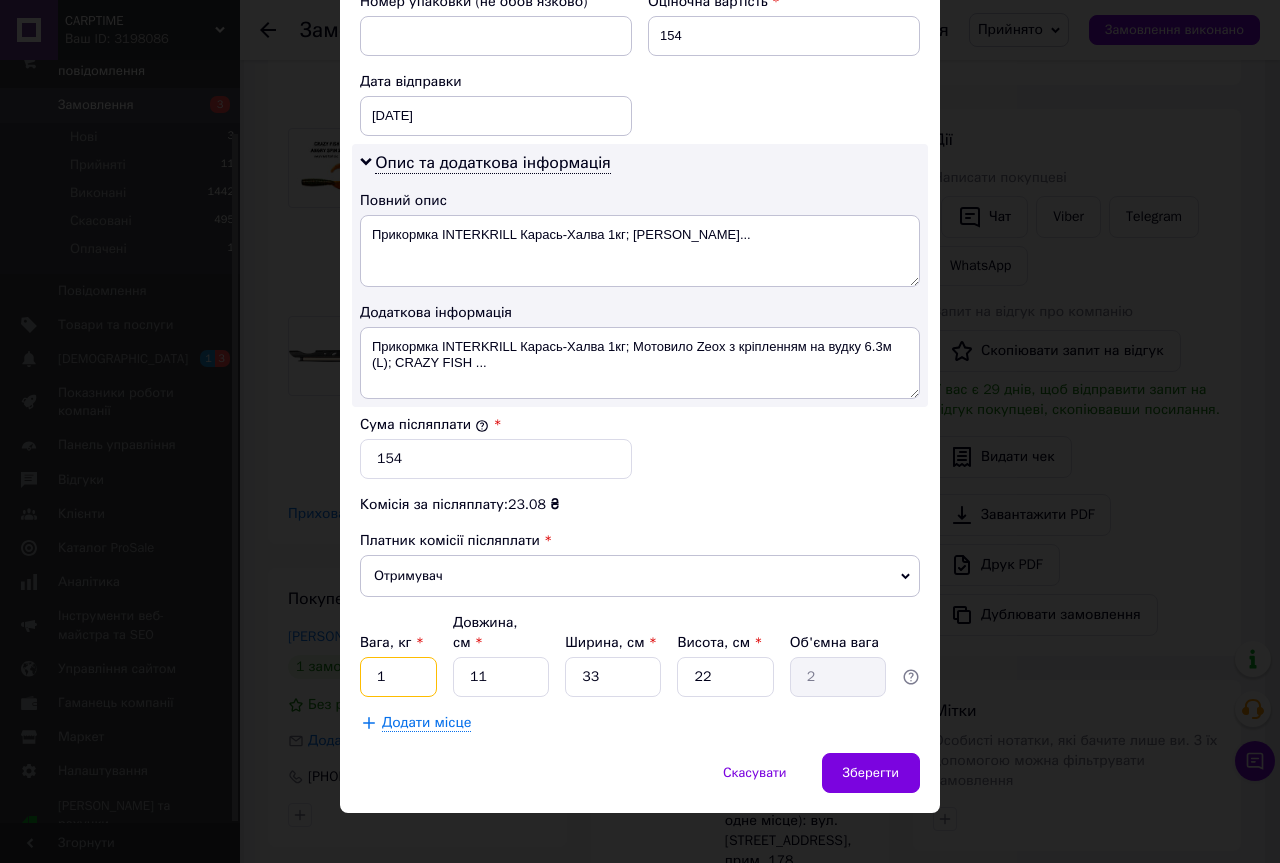type on "1" 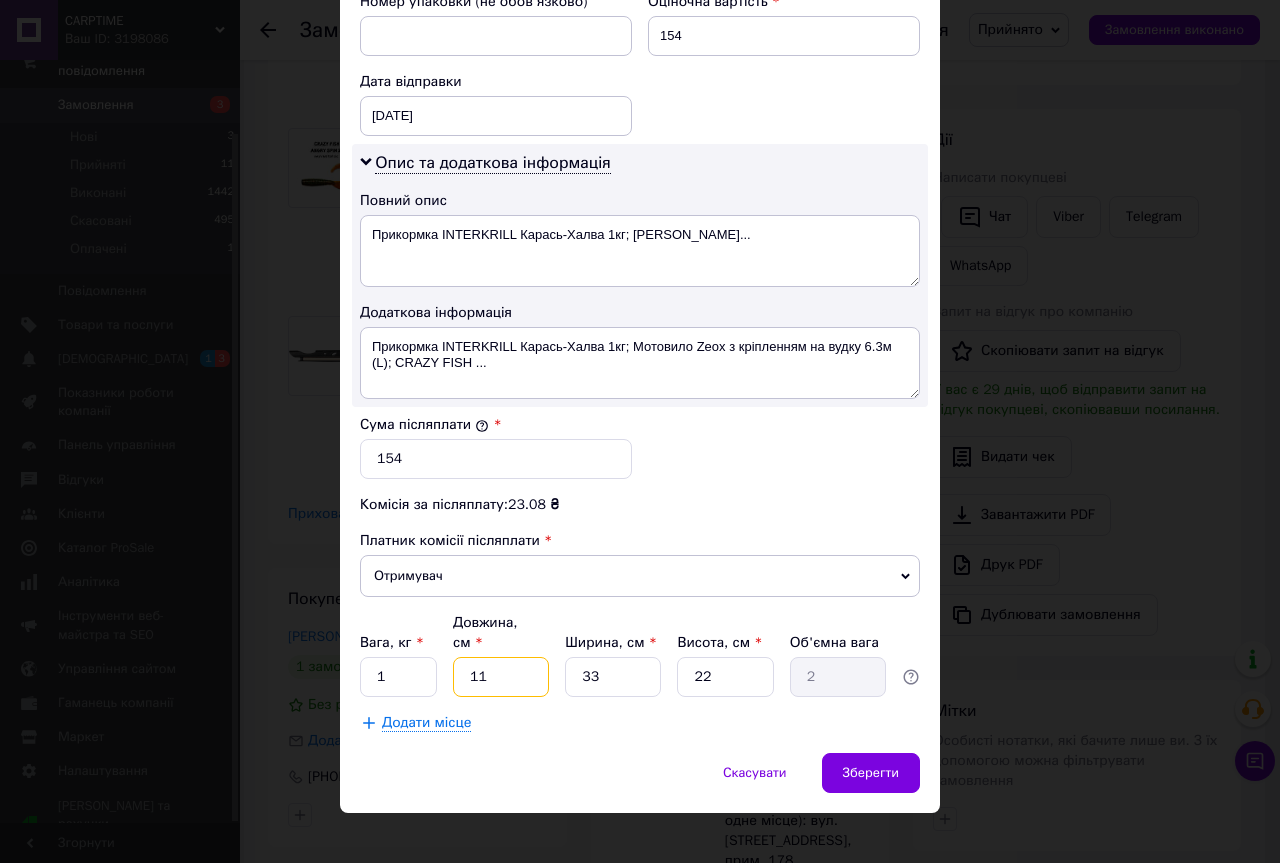 drag, startPoint x: 502, startPoint y: 665, endPoint x: 406, endPoint y: 658, distance: 96.25487 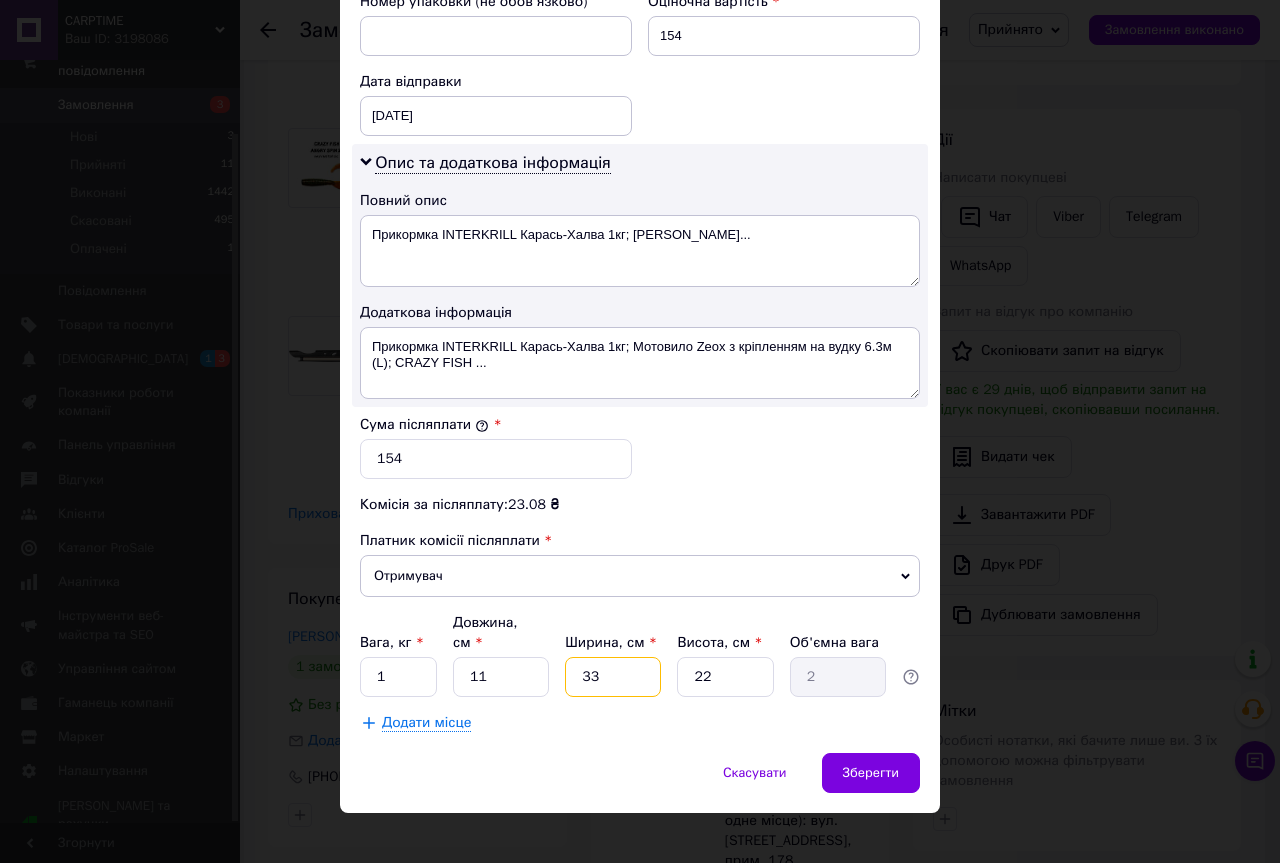 drag, startPoint x: 608, startPoint y: 667, endPoint x: 582, endPoint y: 671, distance: 26.305893 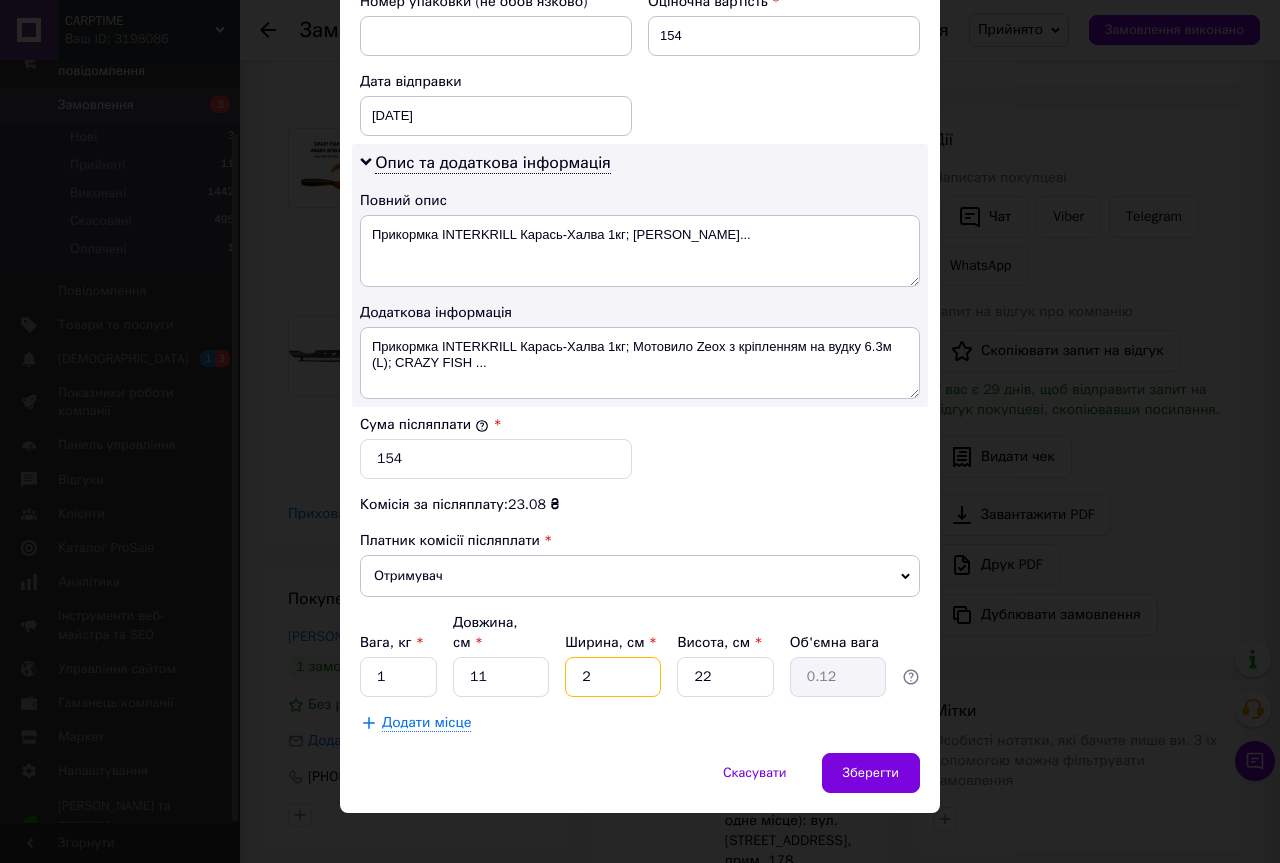 type on "22" 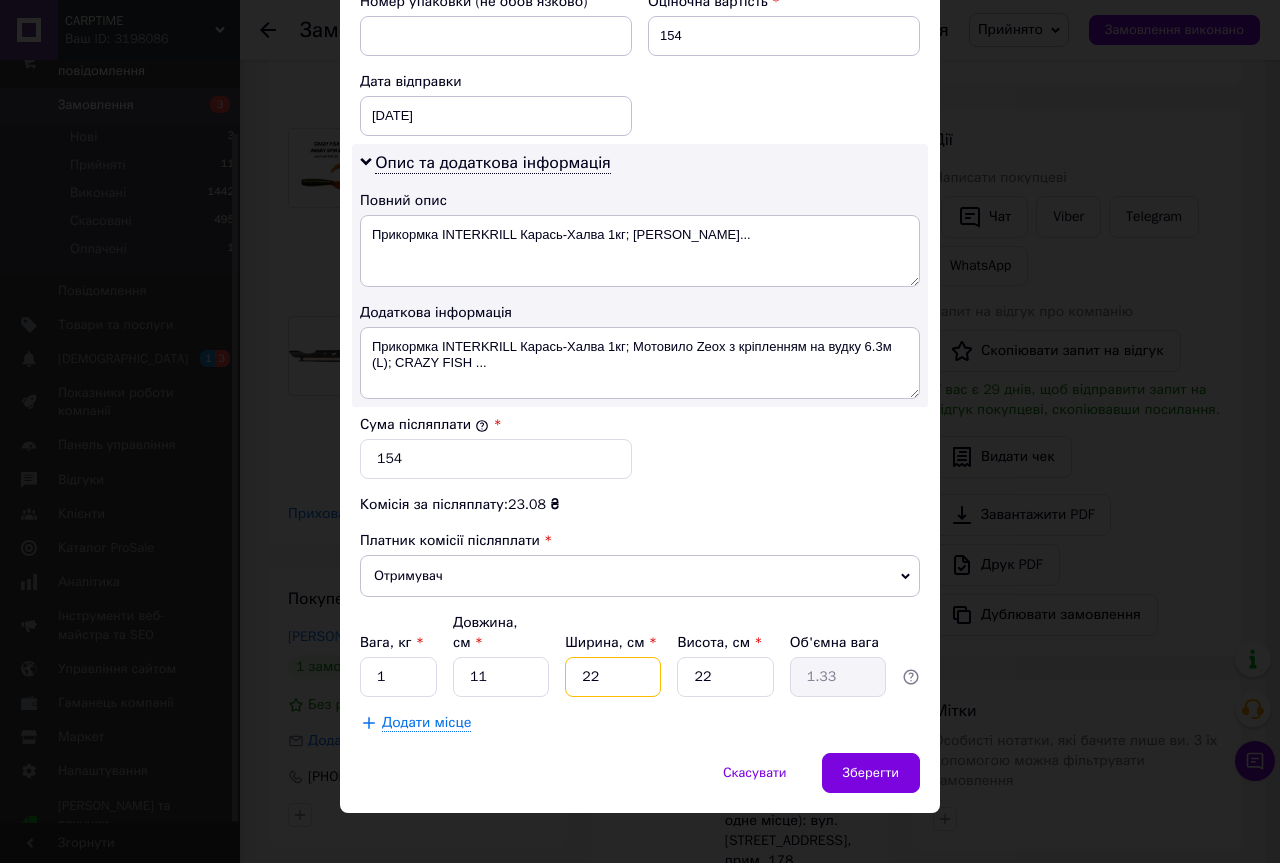 type on "22" 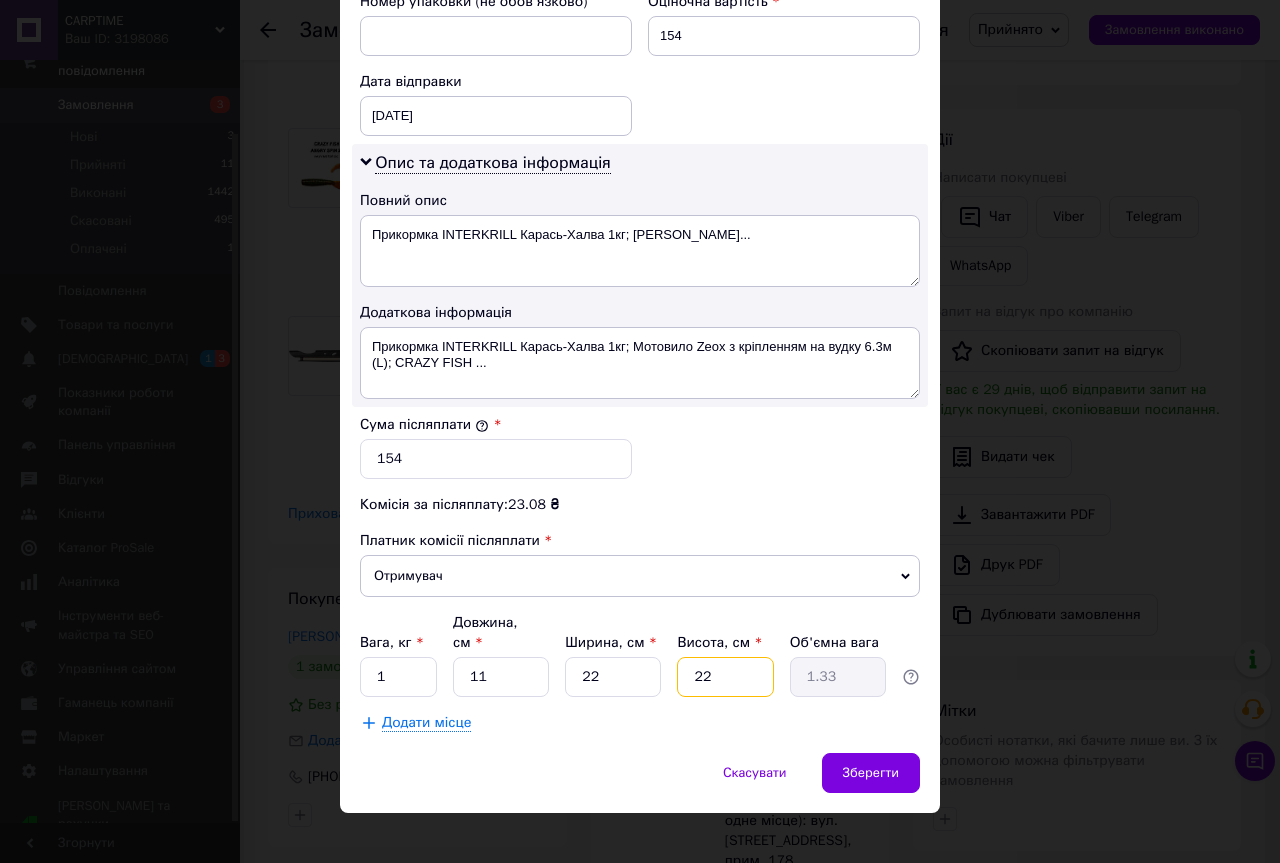 click on "Вага, кг   * 1 Довжина, см   * 11 Ширина, см   * 22 Висота, см   * 22 Об'ємна вага 1.33" at bounding box center [640, 655] 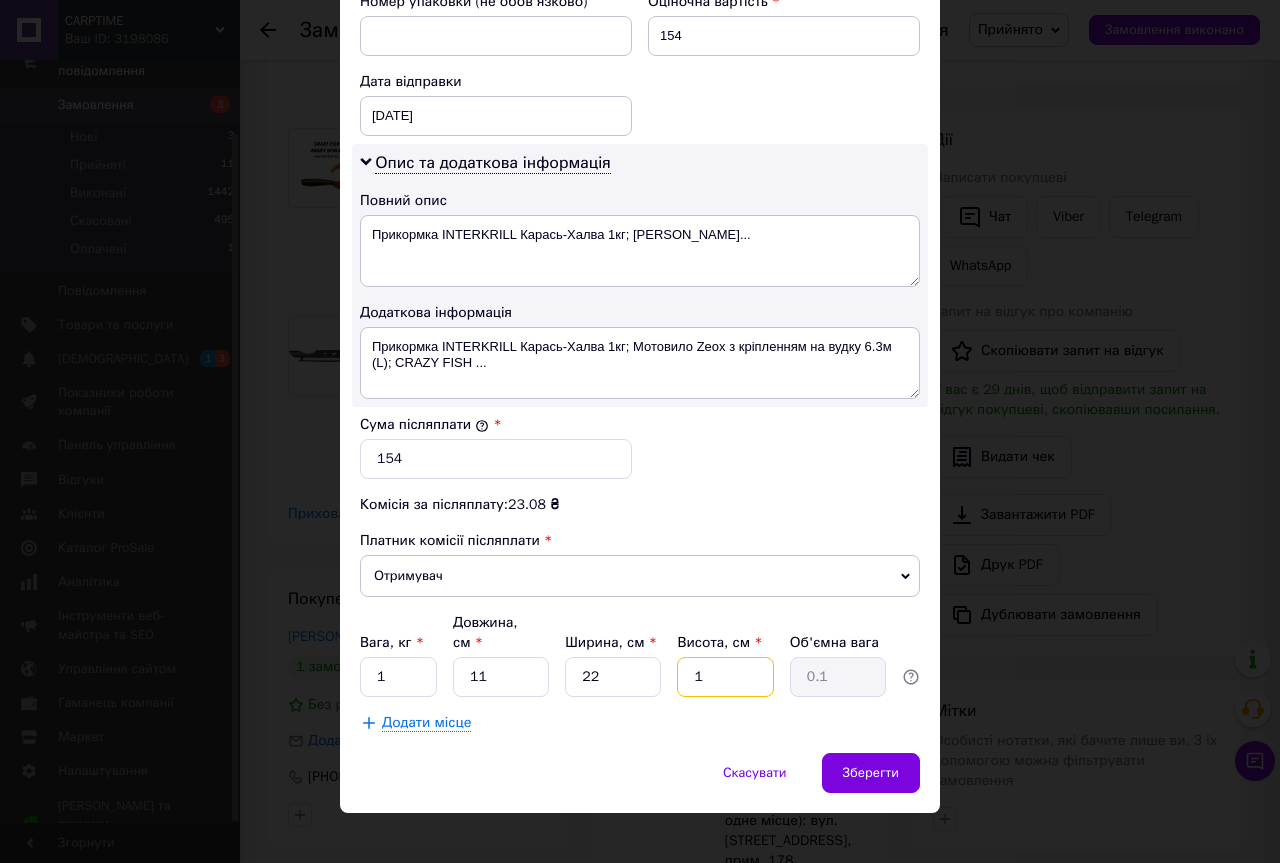 type on "13" 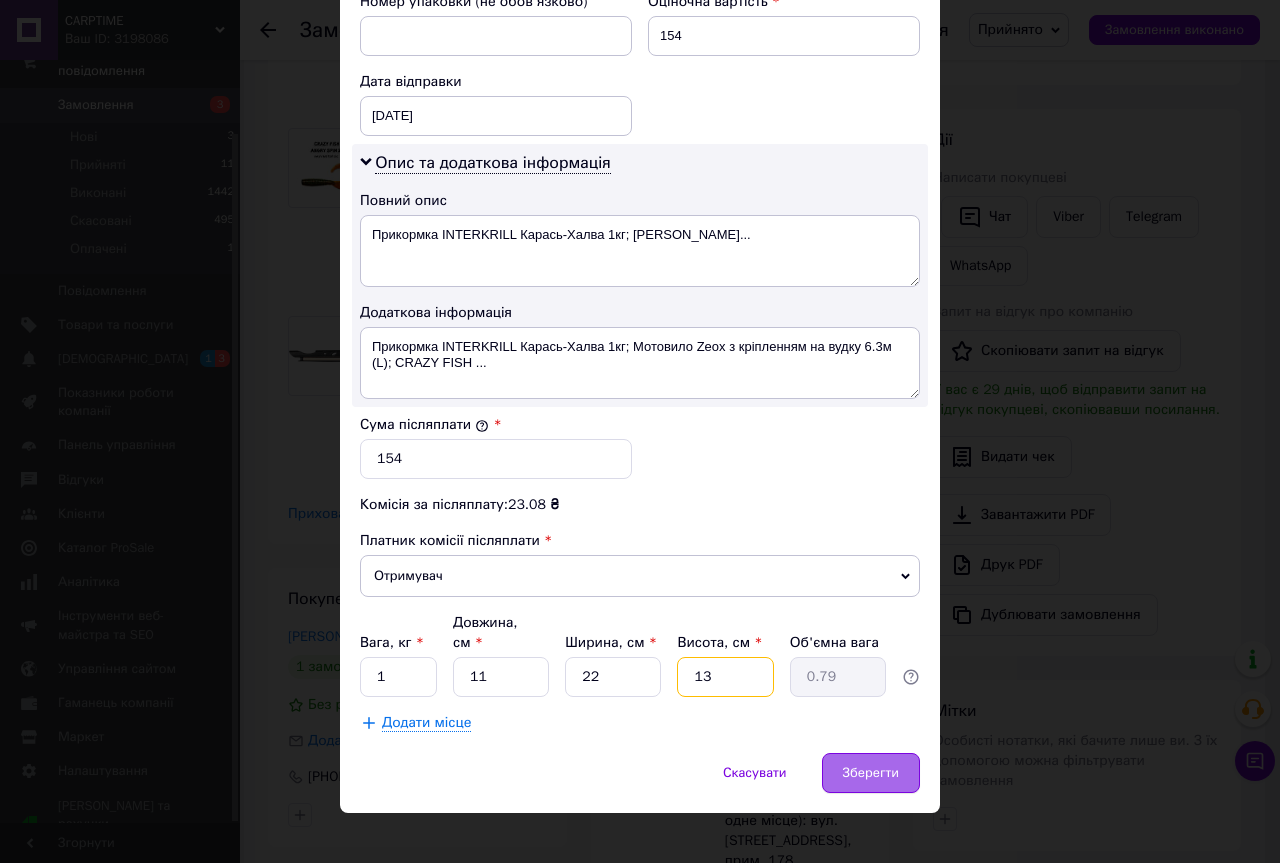 type on "13" 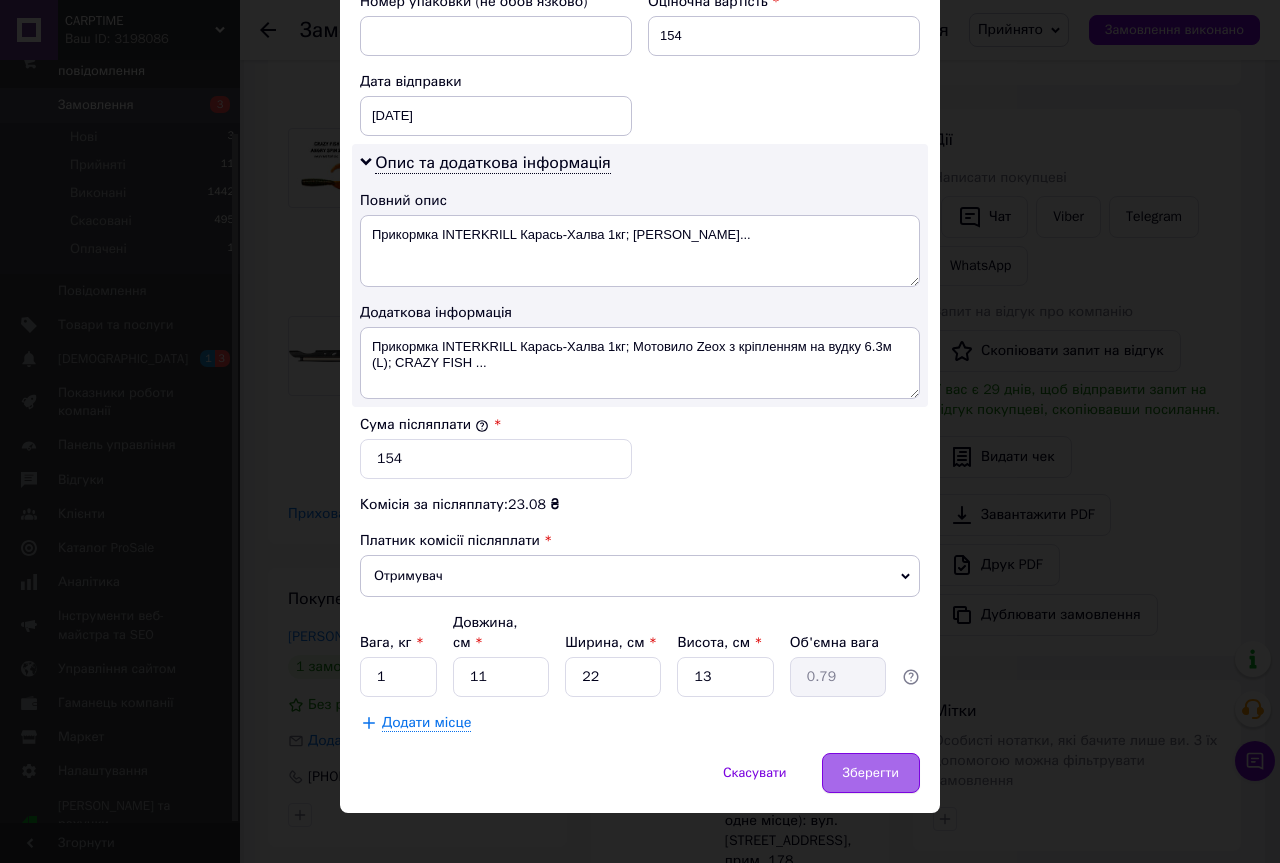 click on "Зберегти" at bounding box center (871, 773) 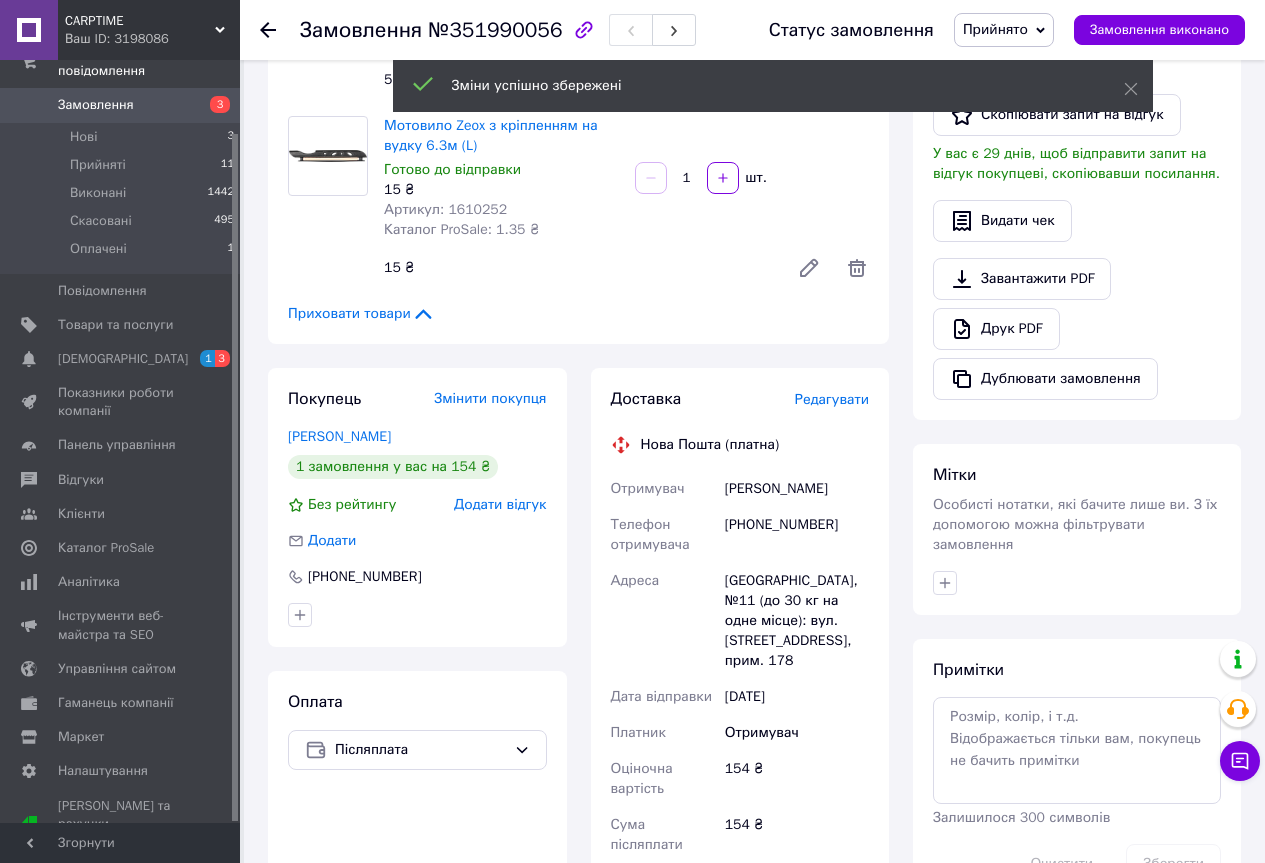 scroll, scrollTop: 791, scrollLeft: 0, axis: vertical 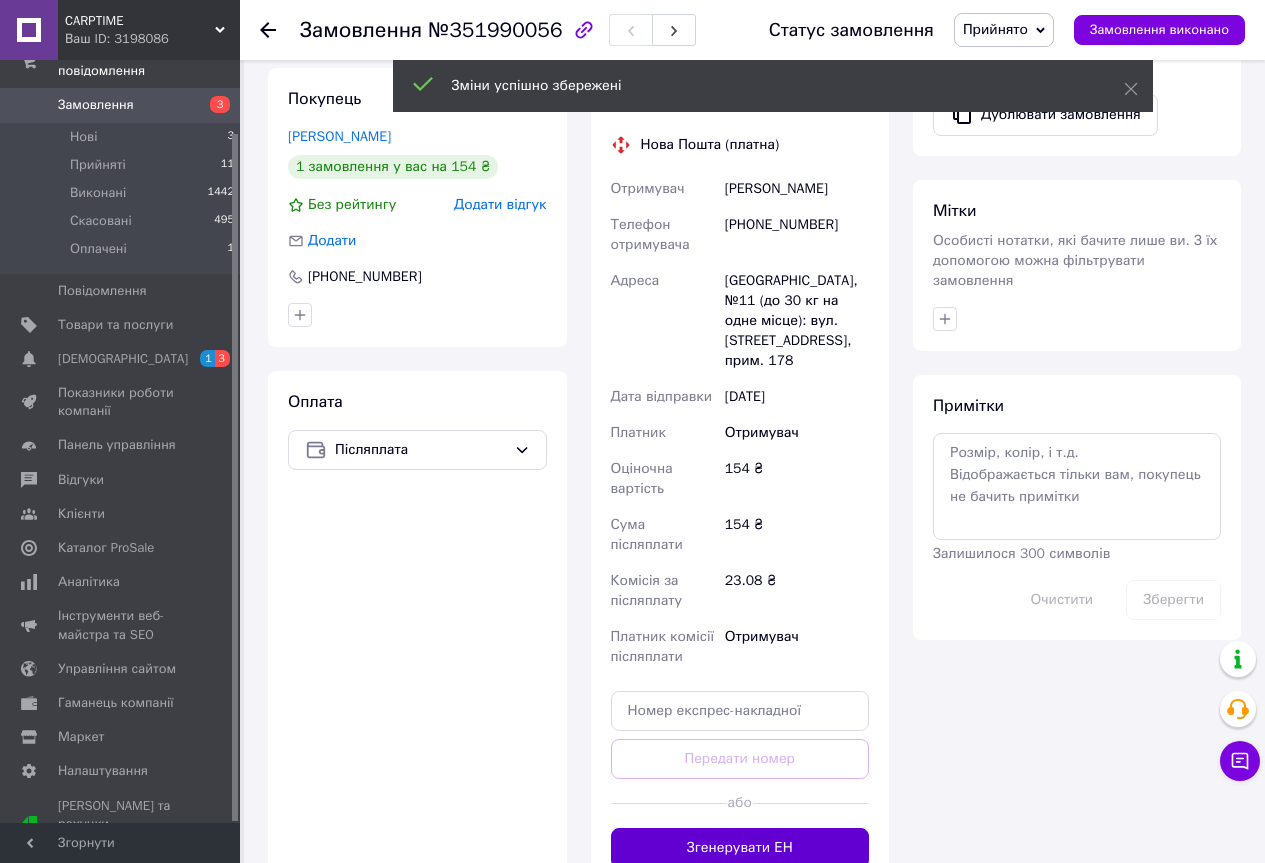 click on "Згенерувати ЕН" at bounding box center [740, 848] 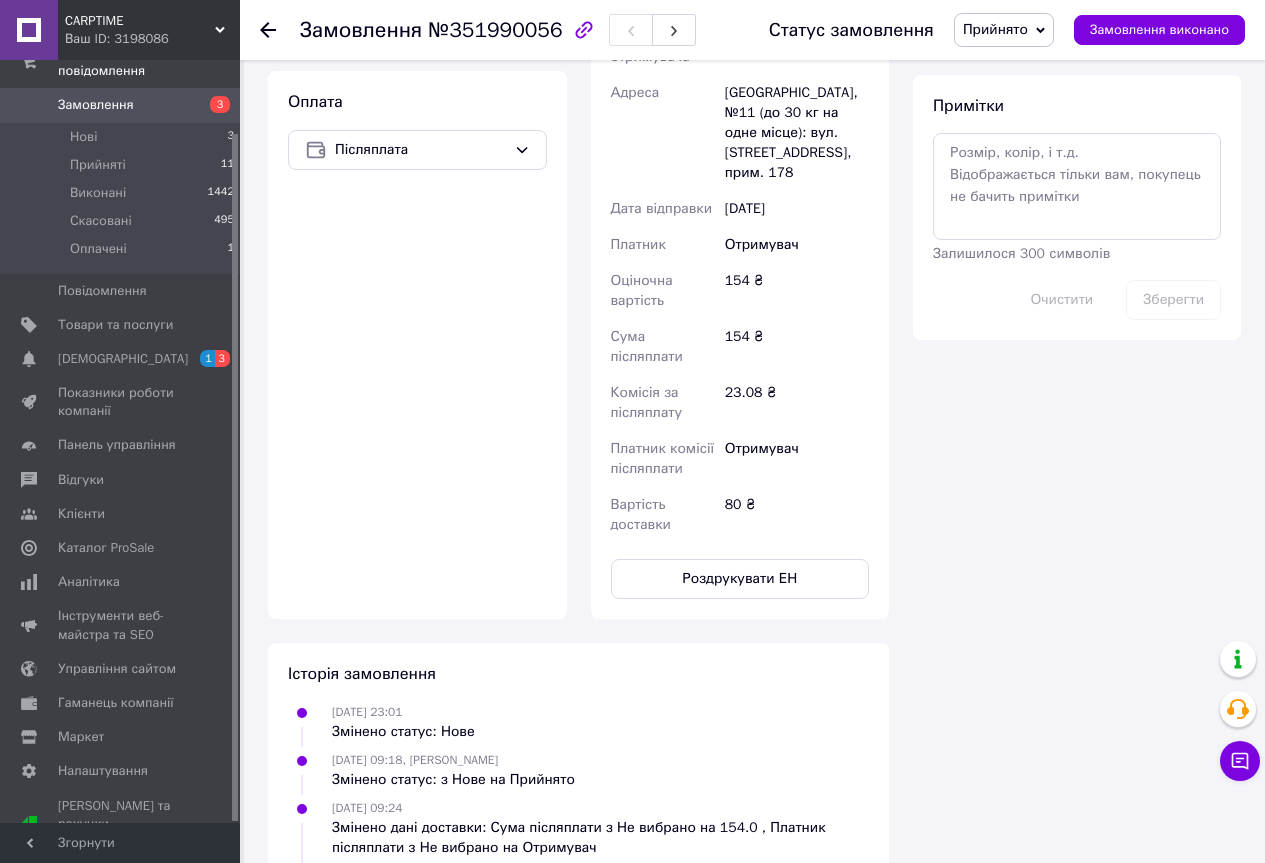 scroll, scrollTop: 691, scrollLeft: 0, axis: vertical 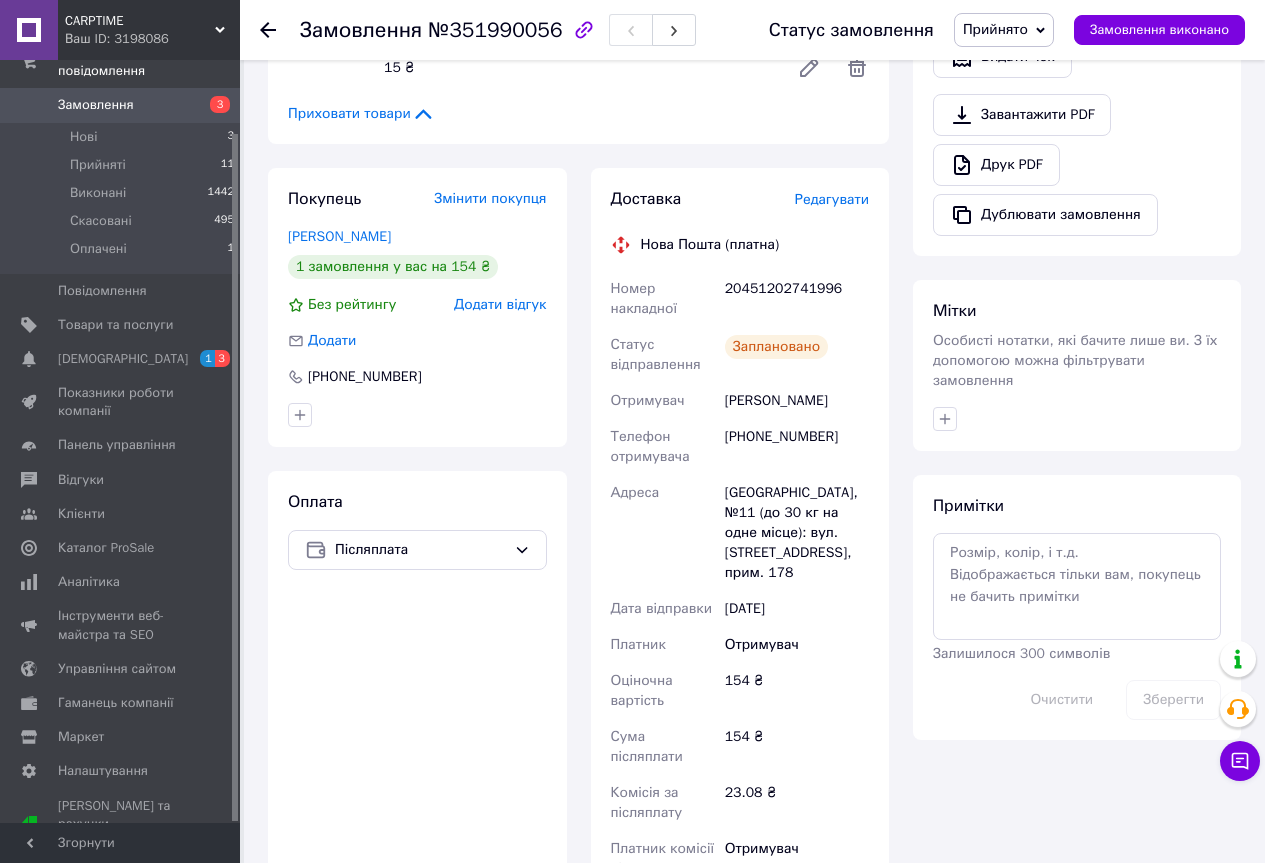 click on "Замовлення" at bounding box center [121, 105] 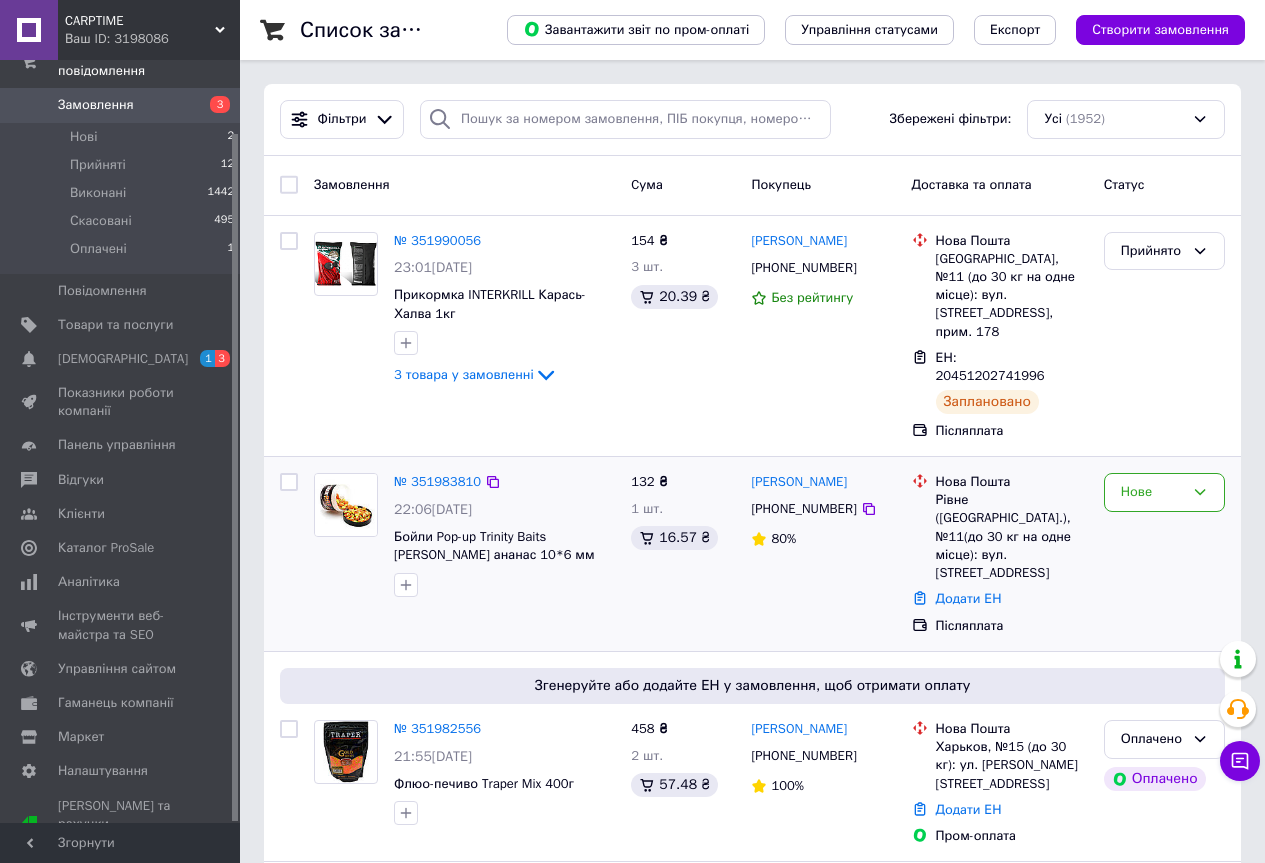 scroll, scrollTop: 100, scrollLeft: 0, axis: vertical 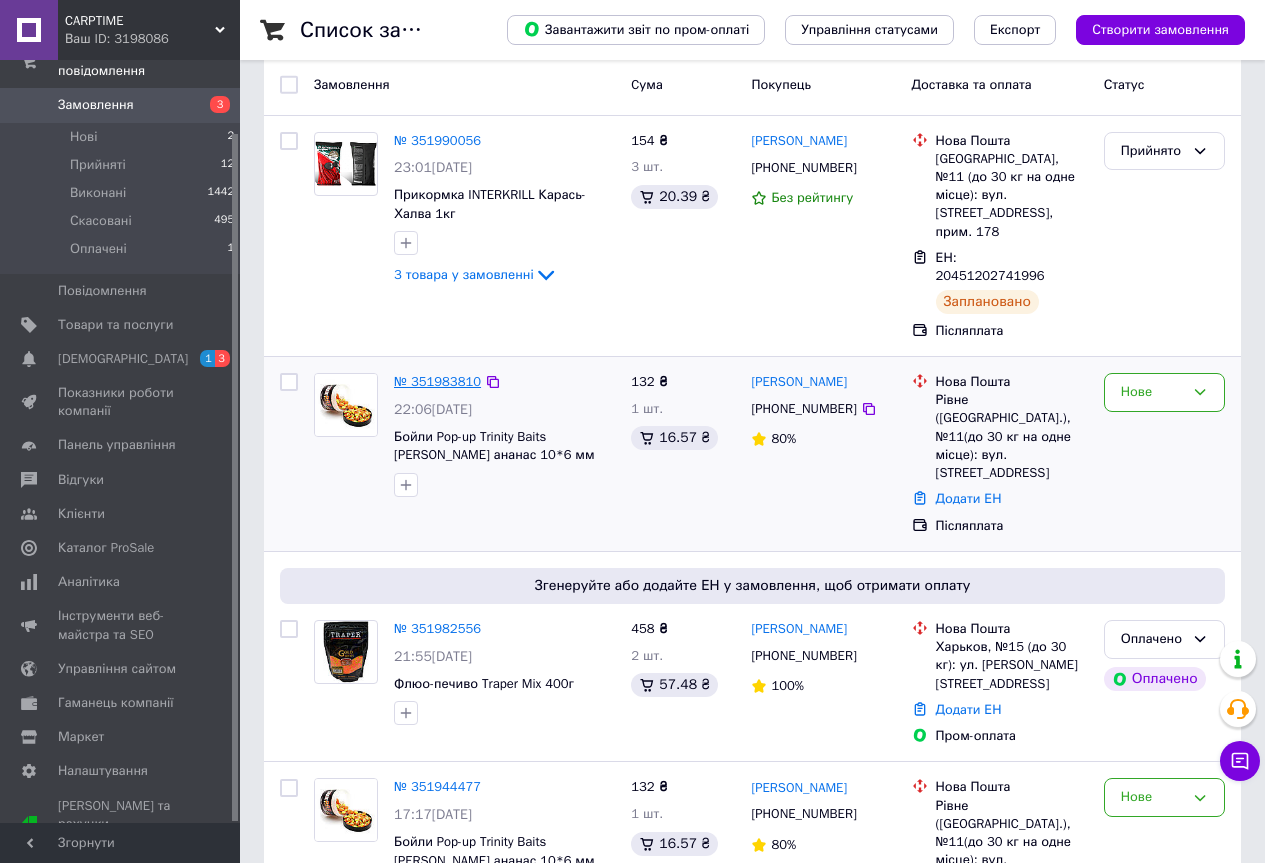 click on "№ 351983810" at bounding box center [437, 381] 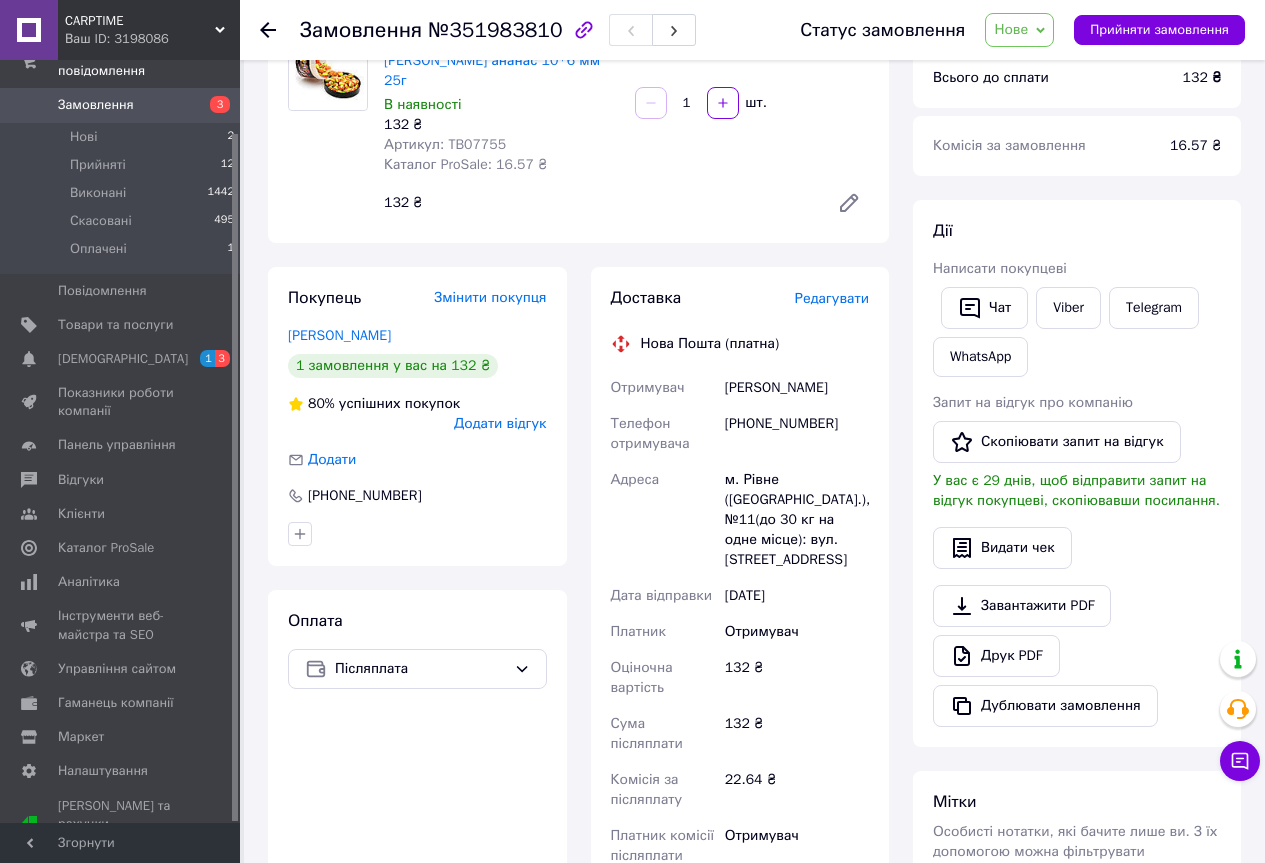 scroll, scrollTop: 300, scrollLeft: 0, axis: vertical 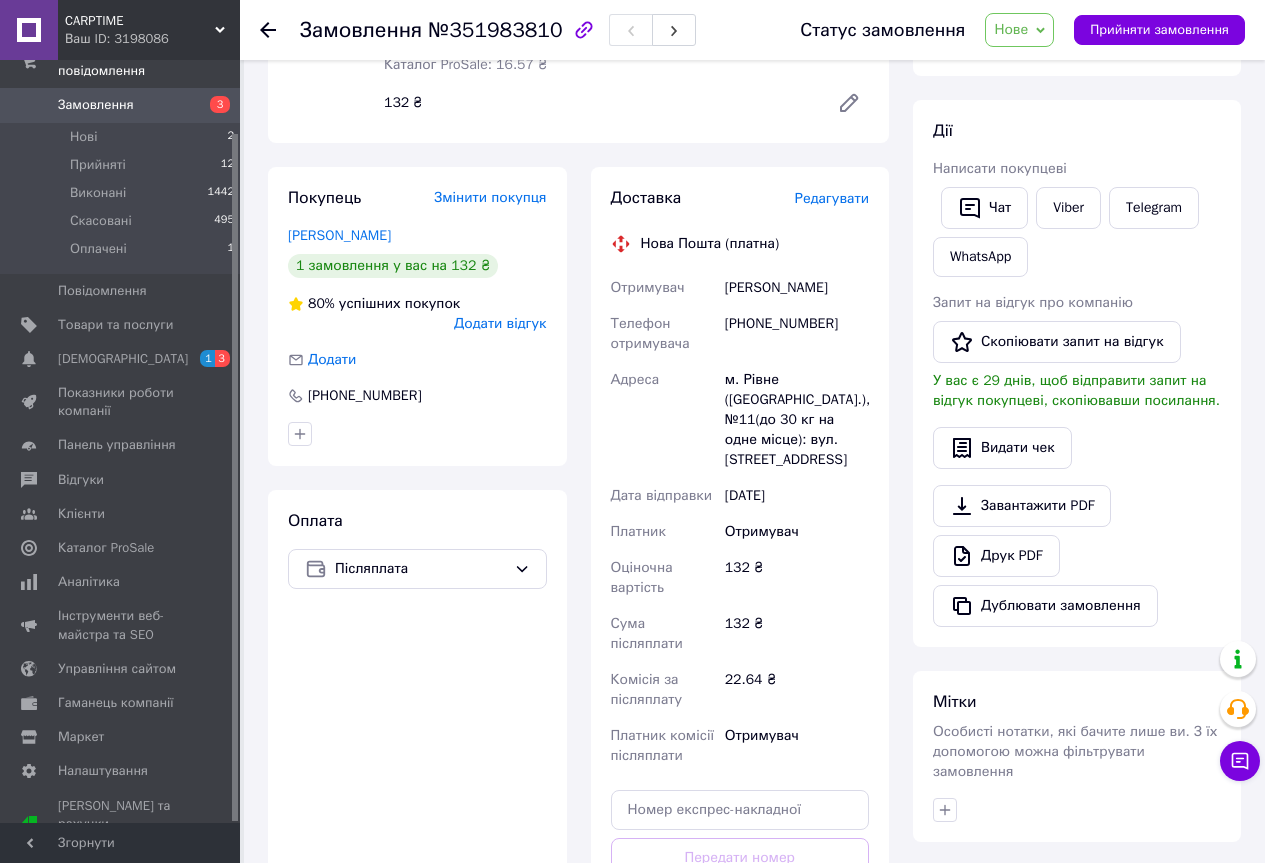 click on "Замовлення" at bounding box center [96, 105] 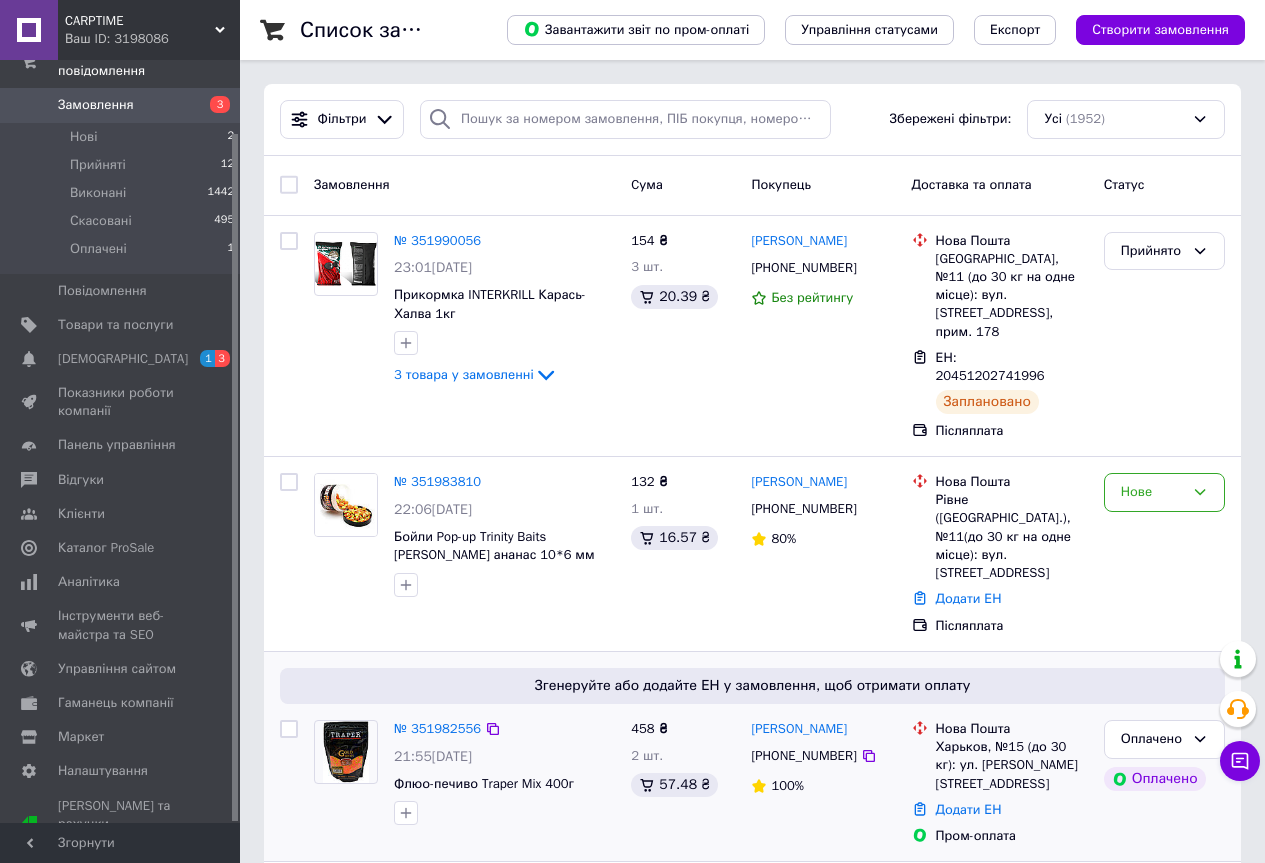 scroll, scrollTop: 100, scrollLeft: 0, axis: vertical 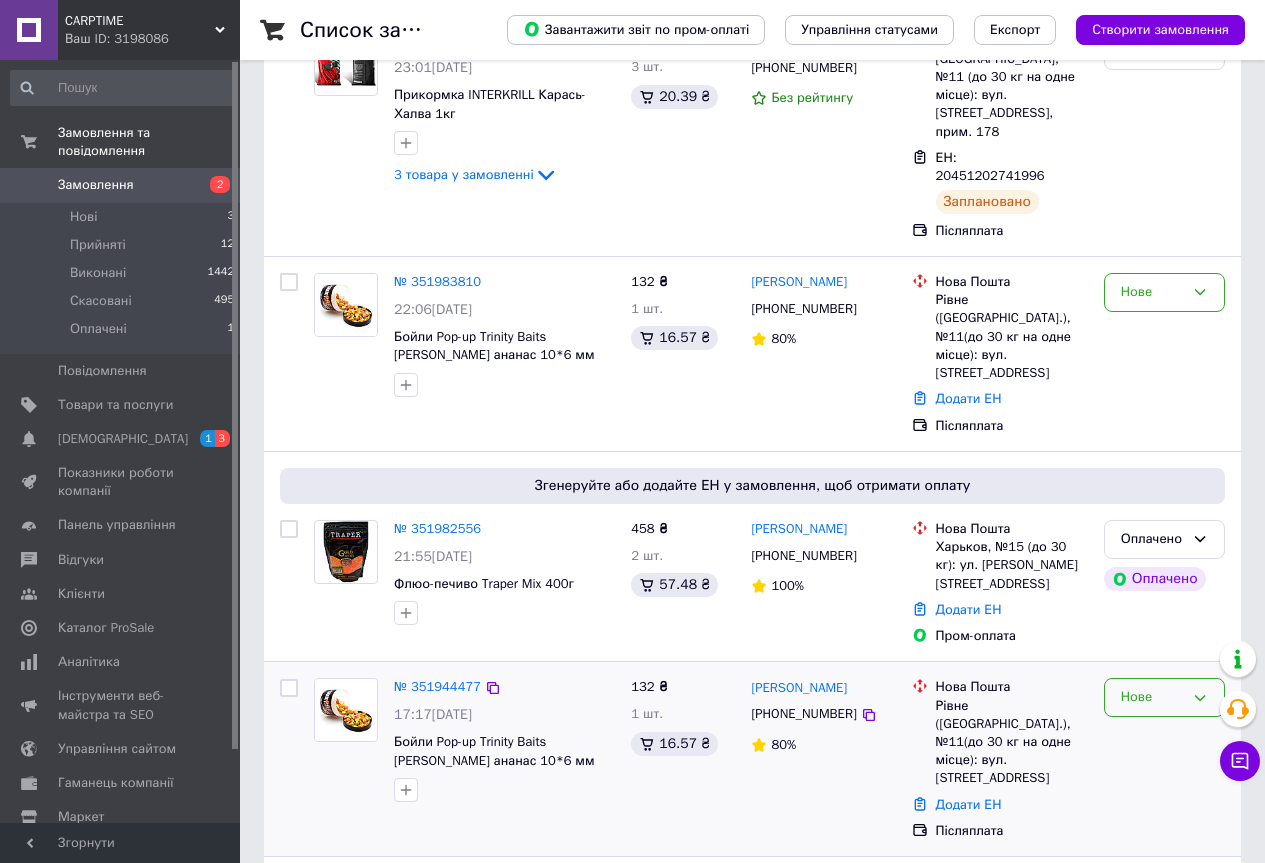 click 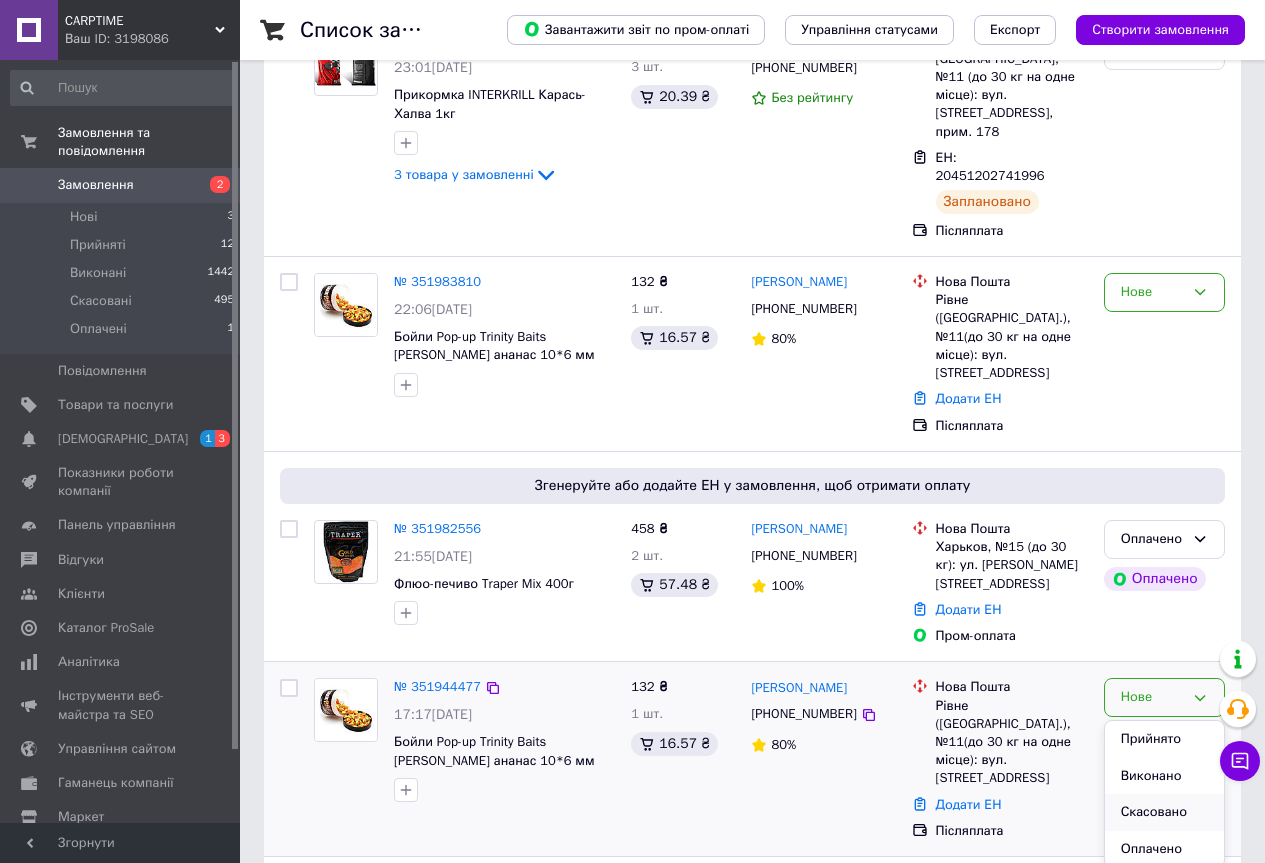 click on "Скасовано" at bounding box center (1164, 812) 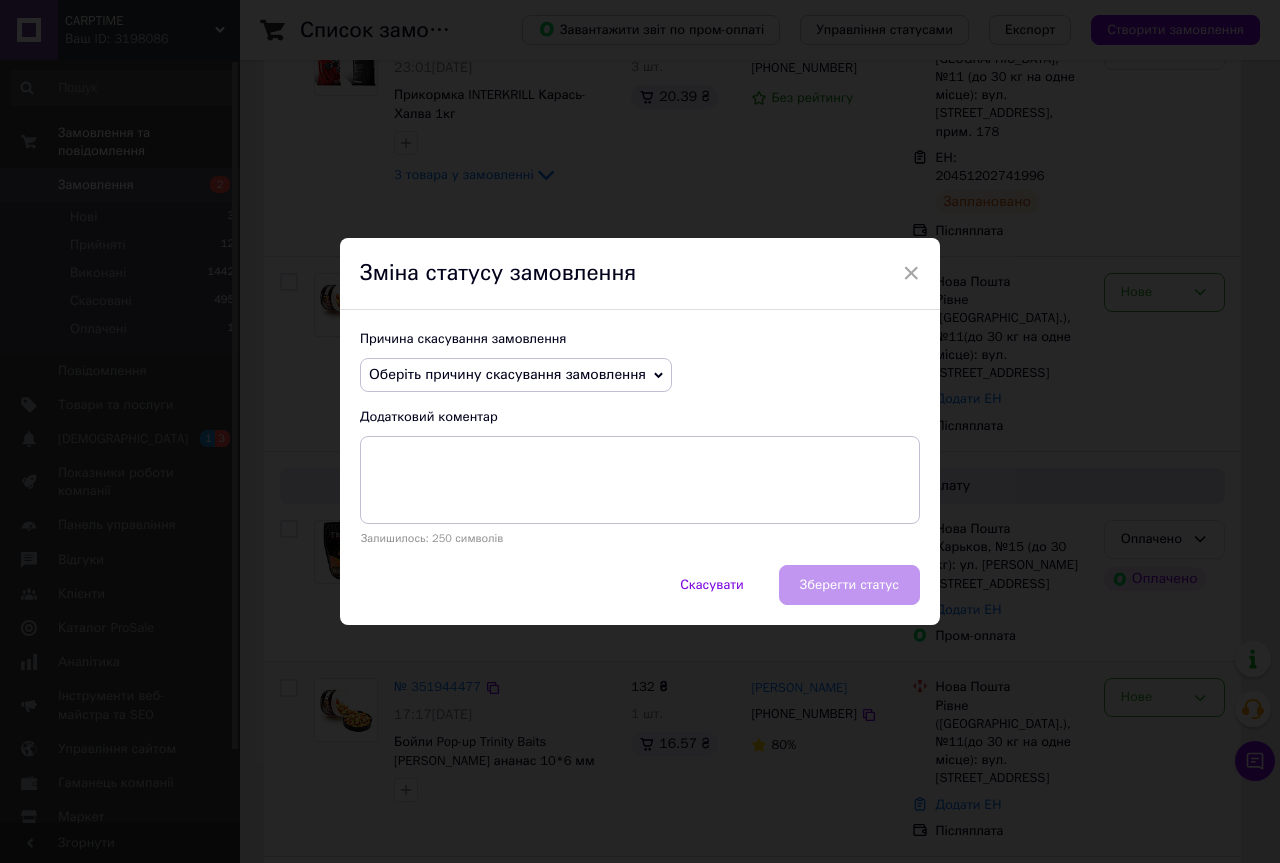 click on "Оберіть причину скасування замовлення" at bounding box center (516, 375) 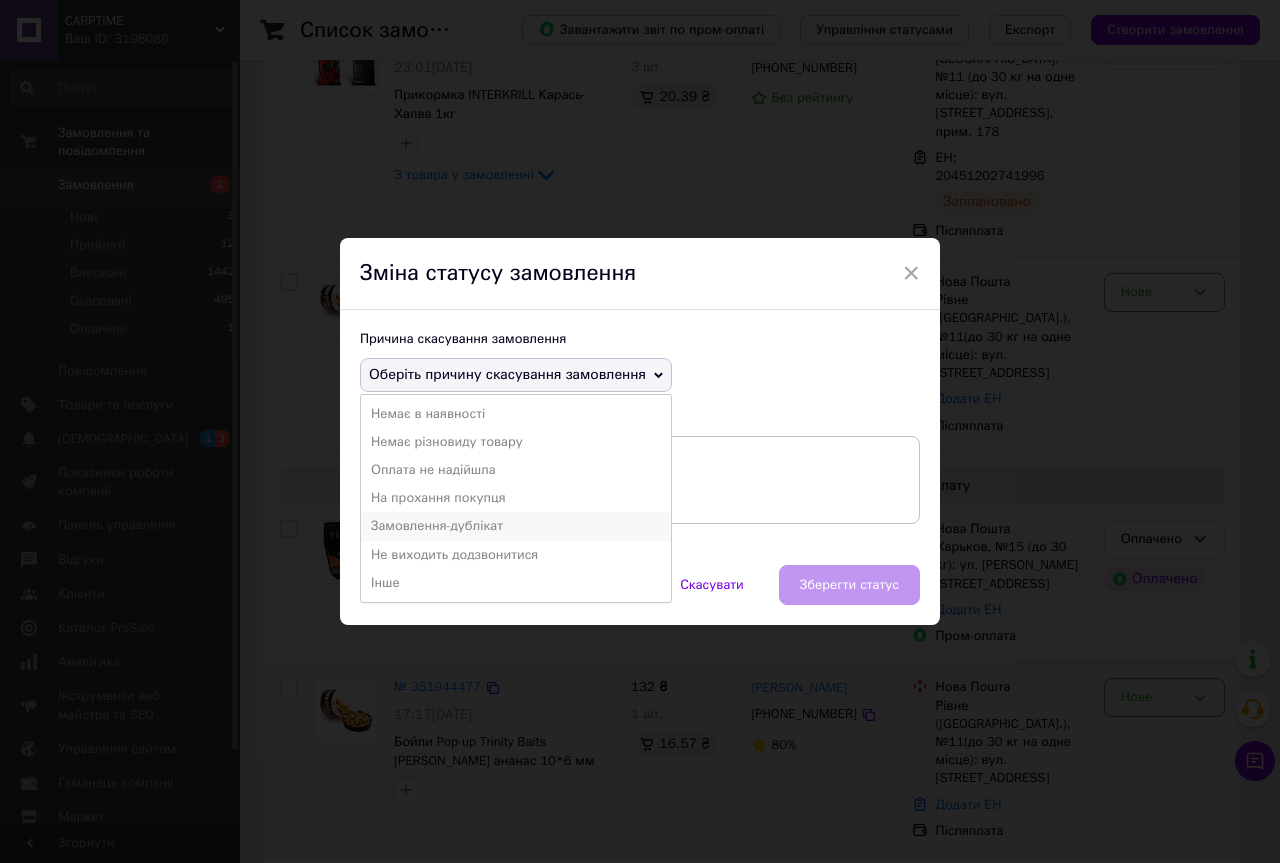 click on "Замовлення-дублікат" at bounding box center [516, 526] 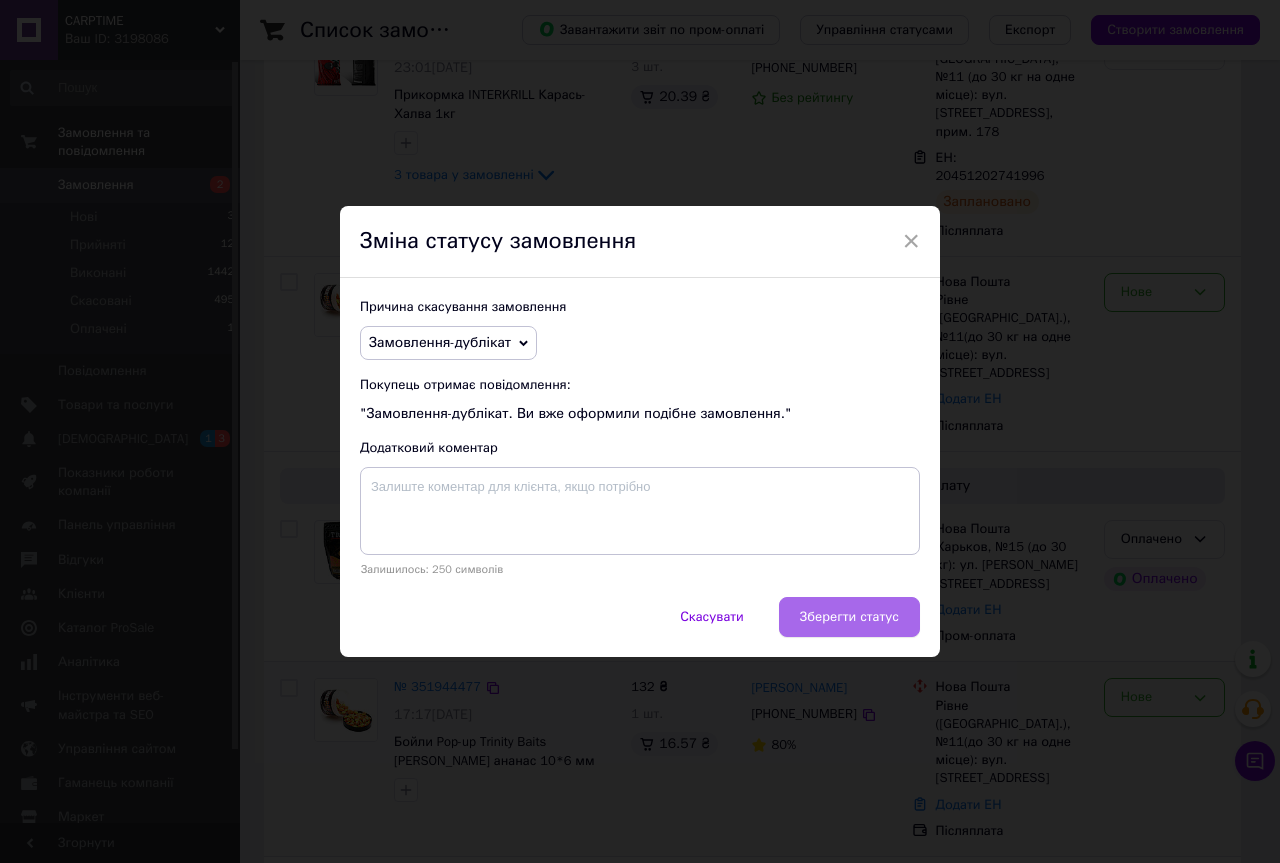 click on "Зберегти статус" at bounding box center (849, 617) 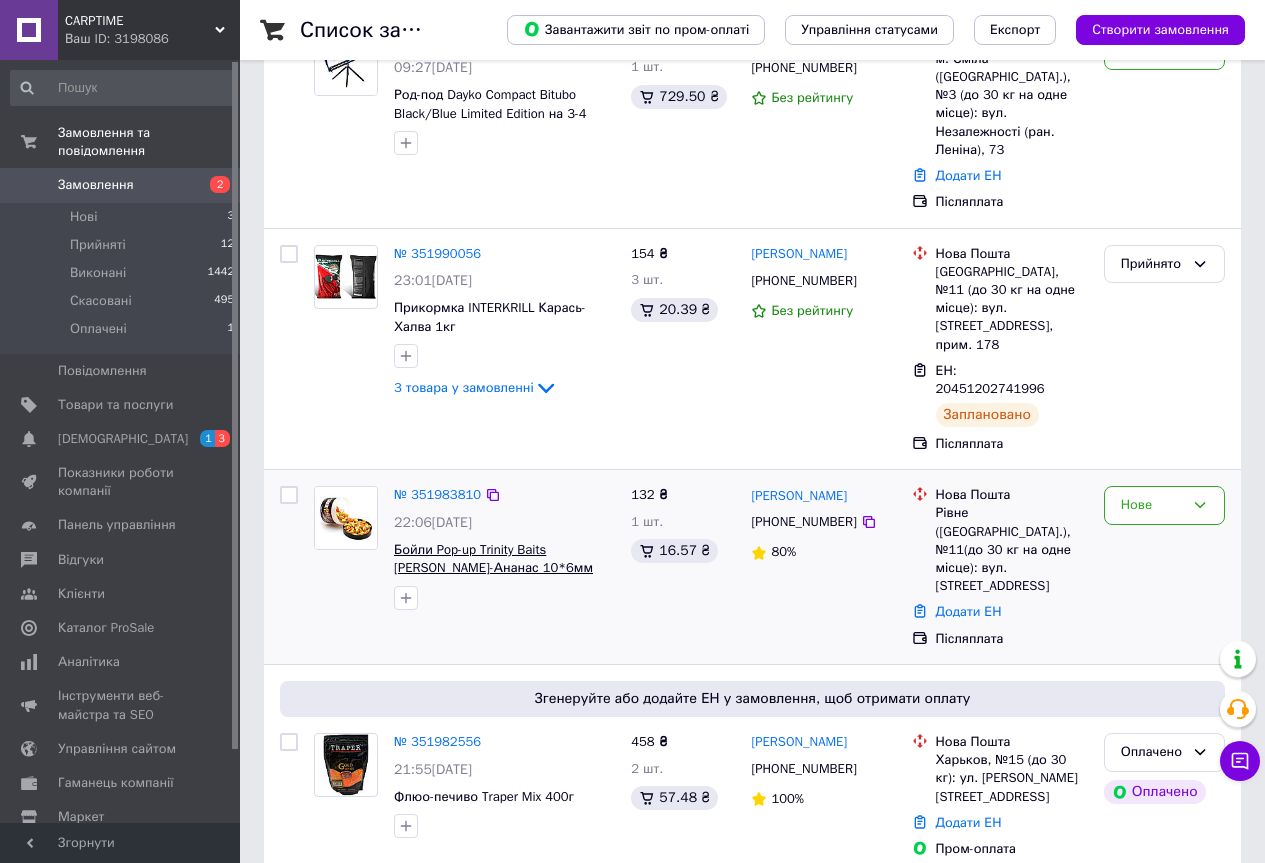 scroll, scrollTop: 400, scrollLeft: 0, axis: vertical 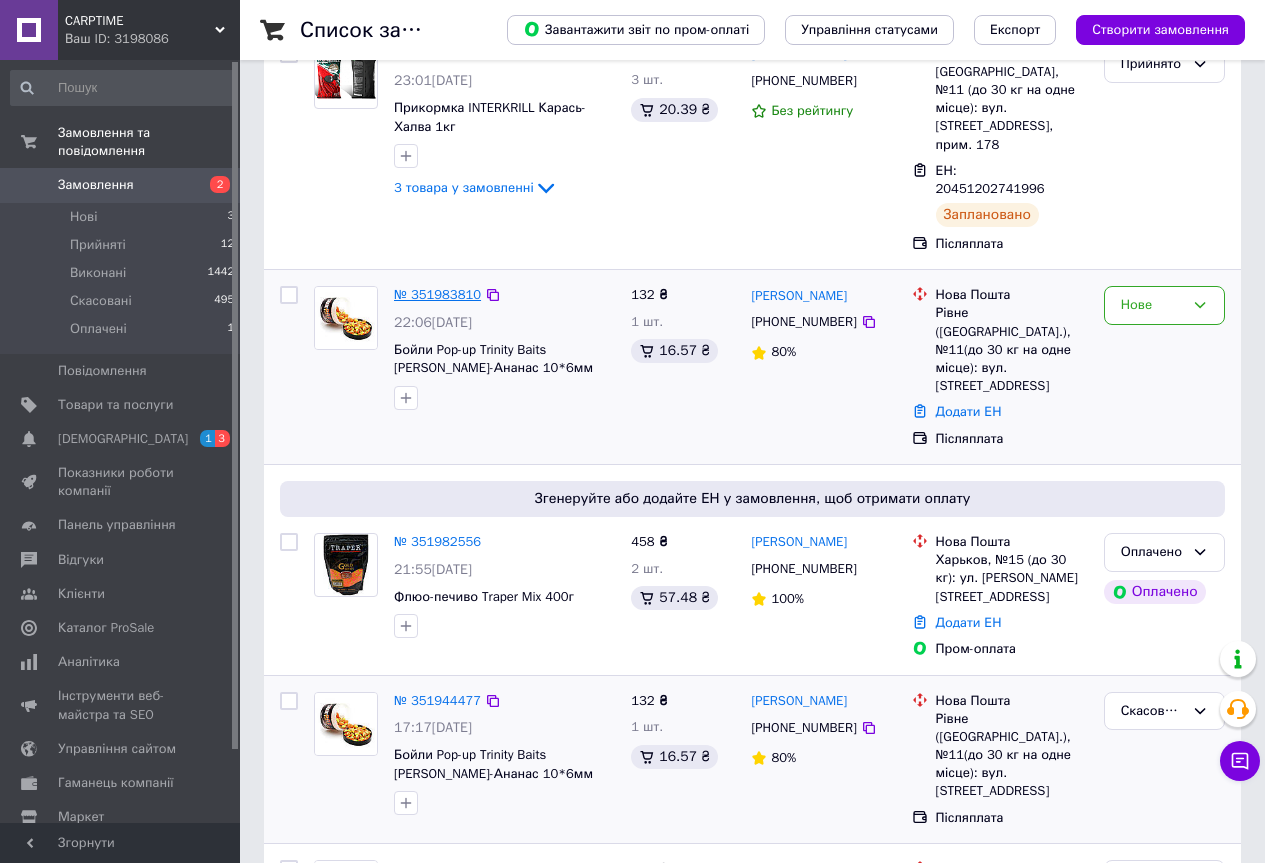 click on "№ 351983810" at bounding box center [437, 294] 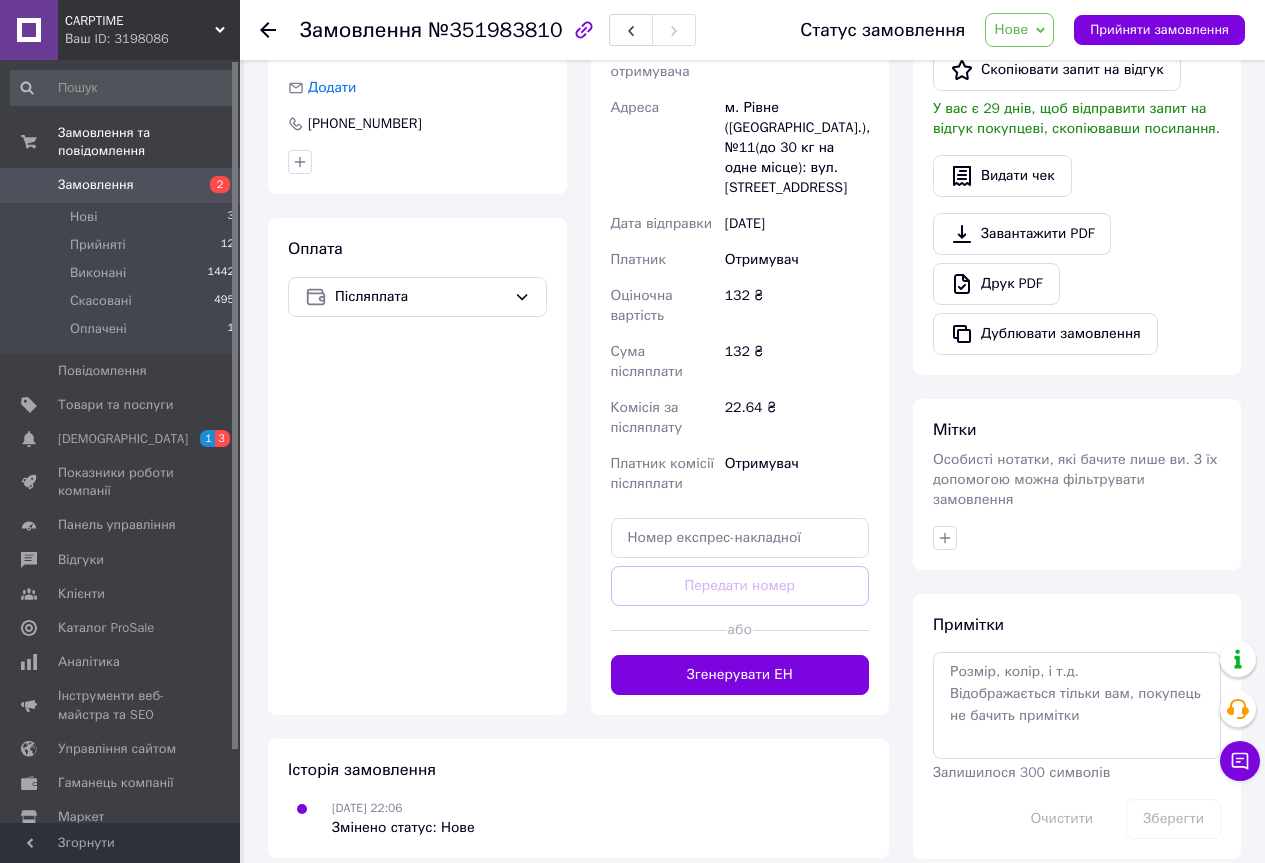 scroll, scrollTop: 172, scrollLeft: 0, axis: vertical 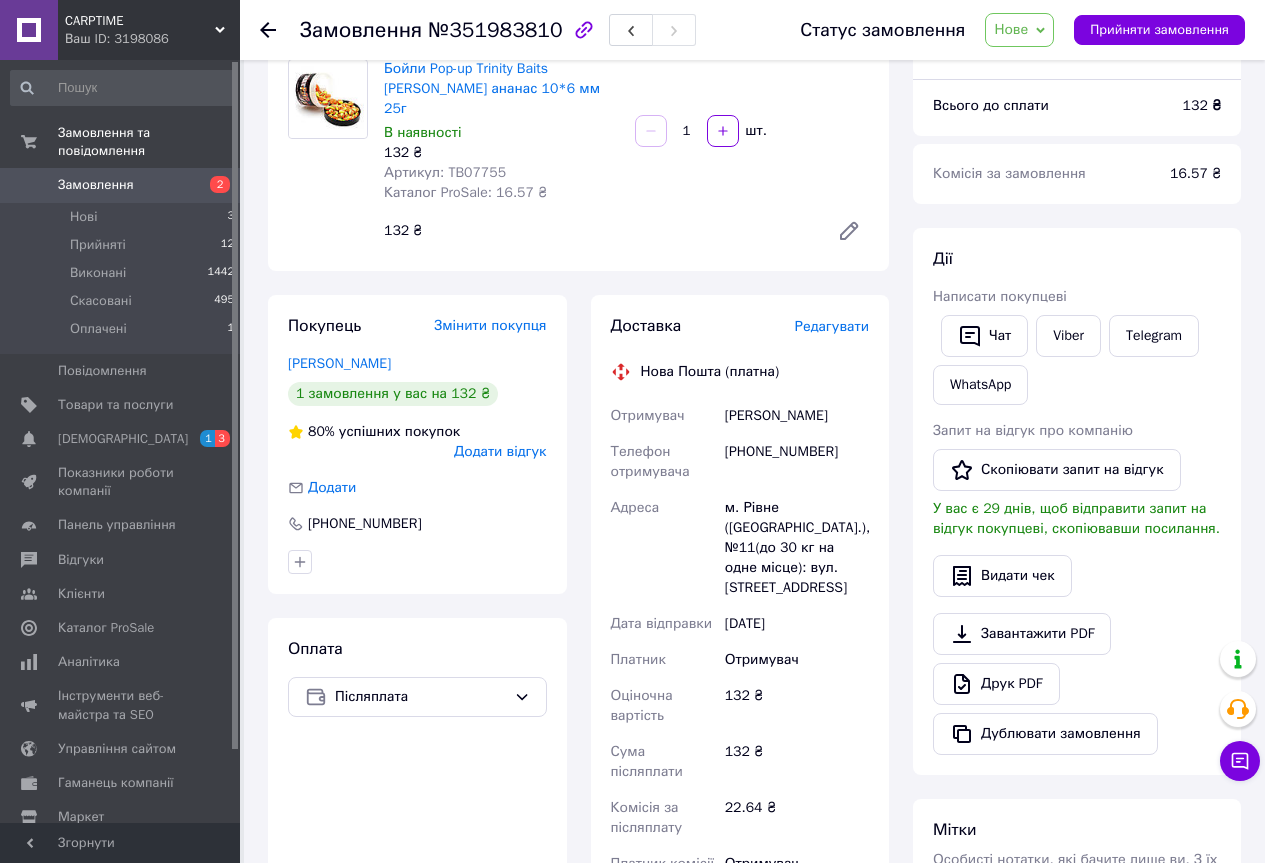click on "Нове" at bounding box center (1019, 30) 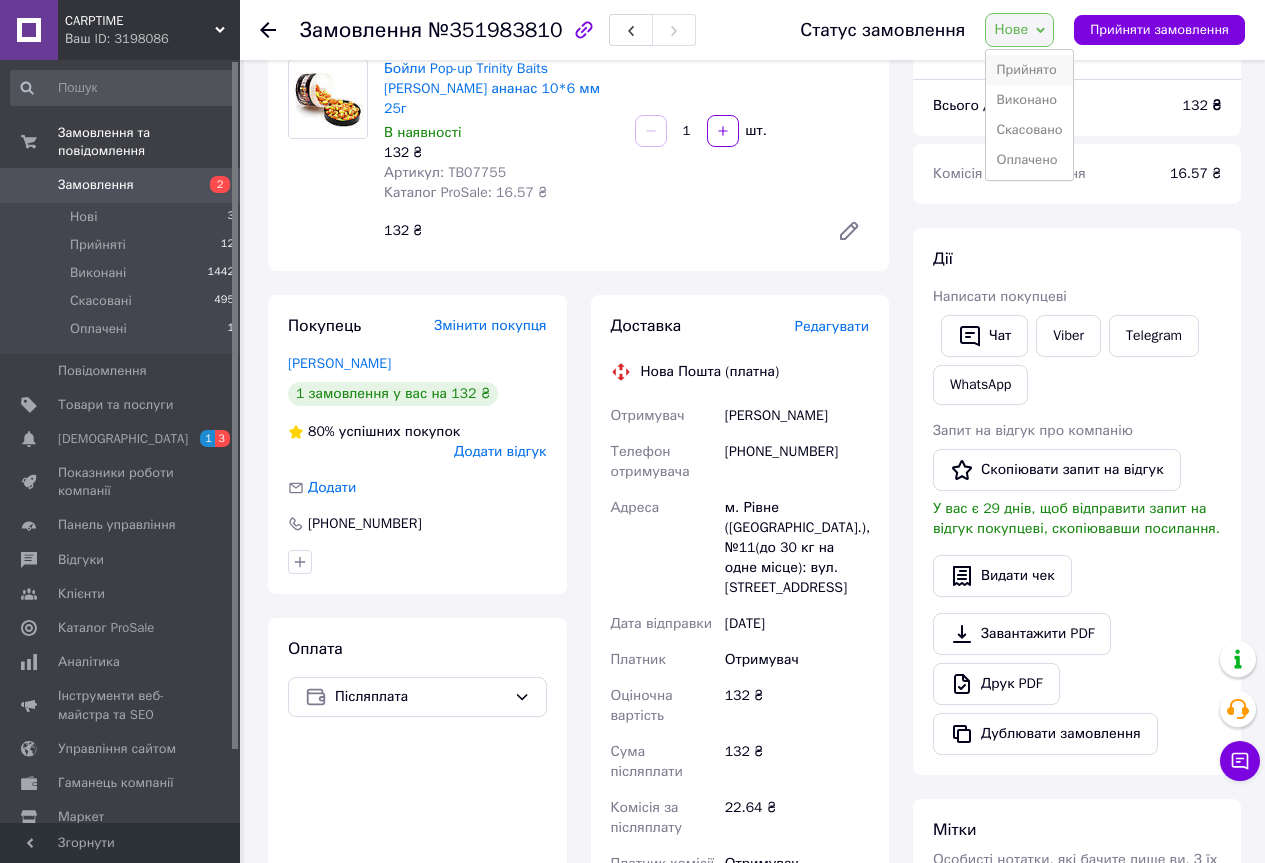 click on "Прийнято" at bounding box center [1029, 70] 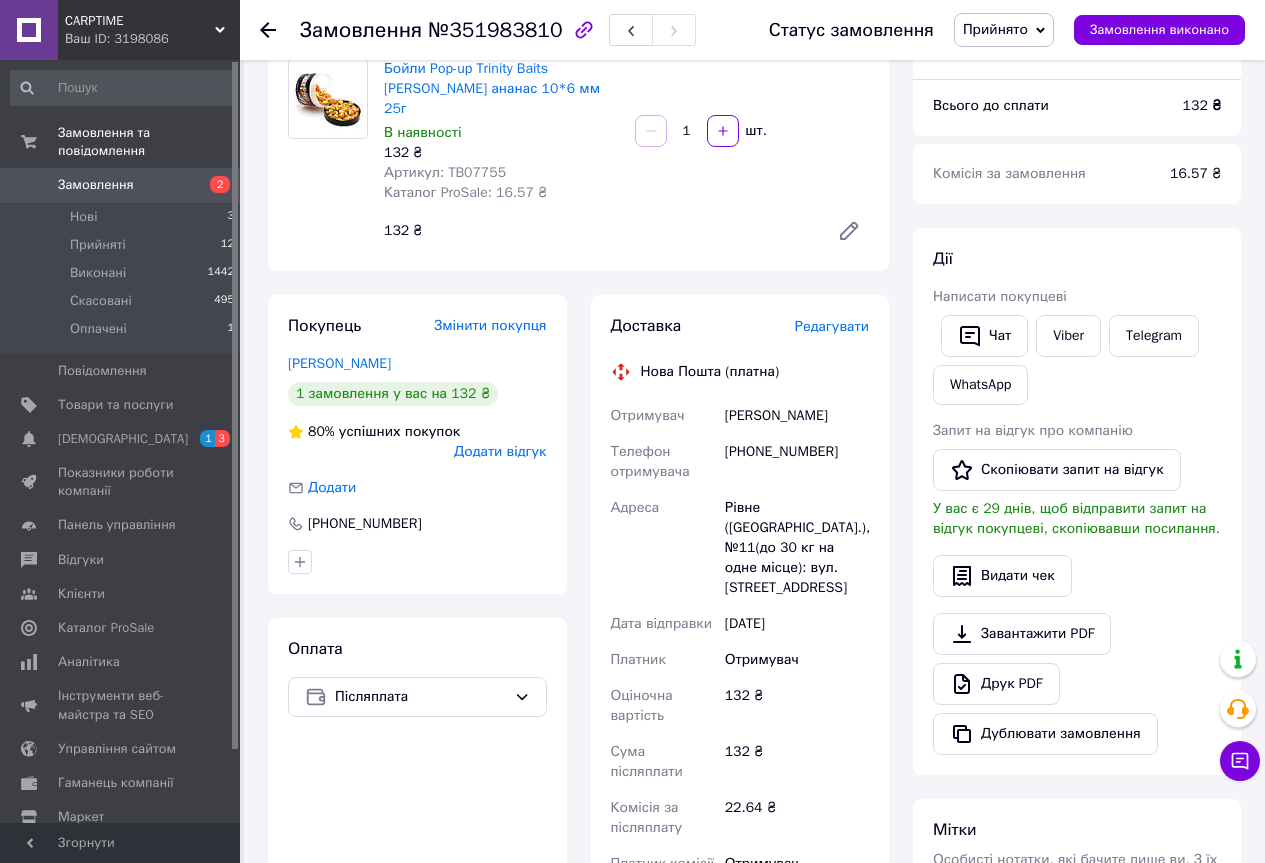 click on "Замовлення" at bounding box center (96, 185) 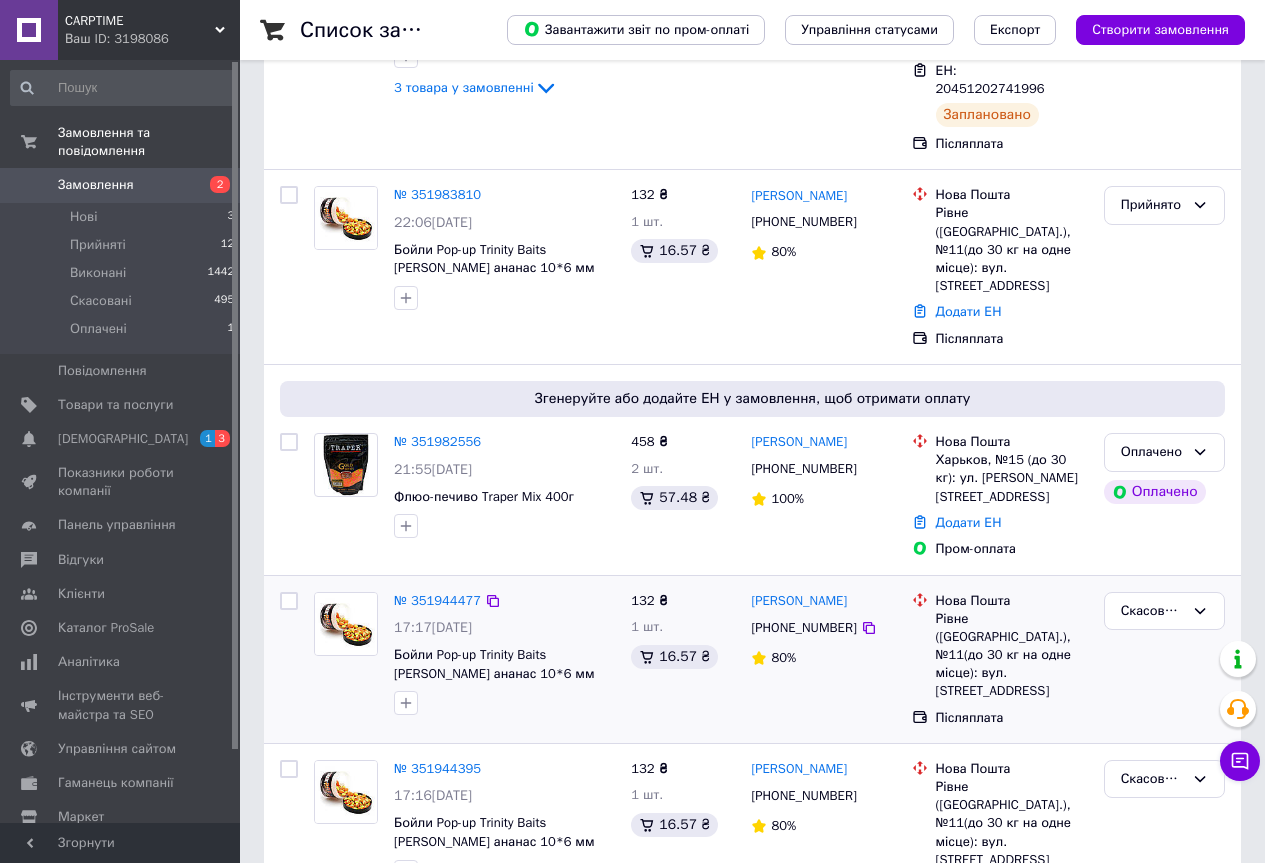 scroll, scrollTop: 300, scrollLeft: 0, axis: vertical 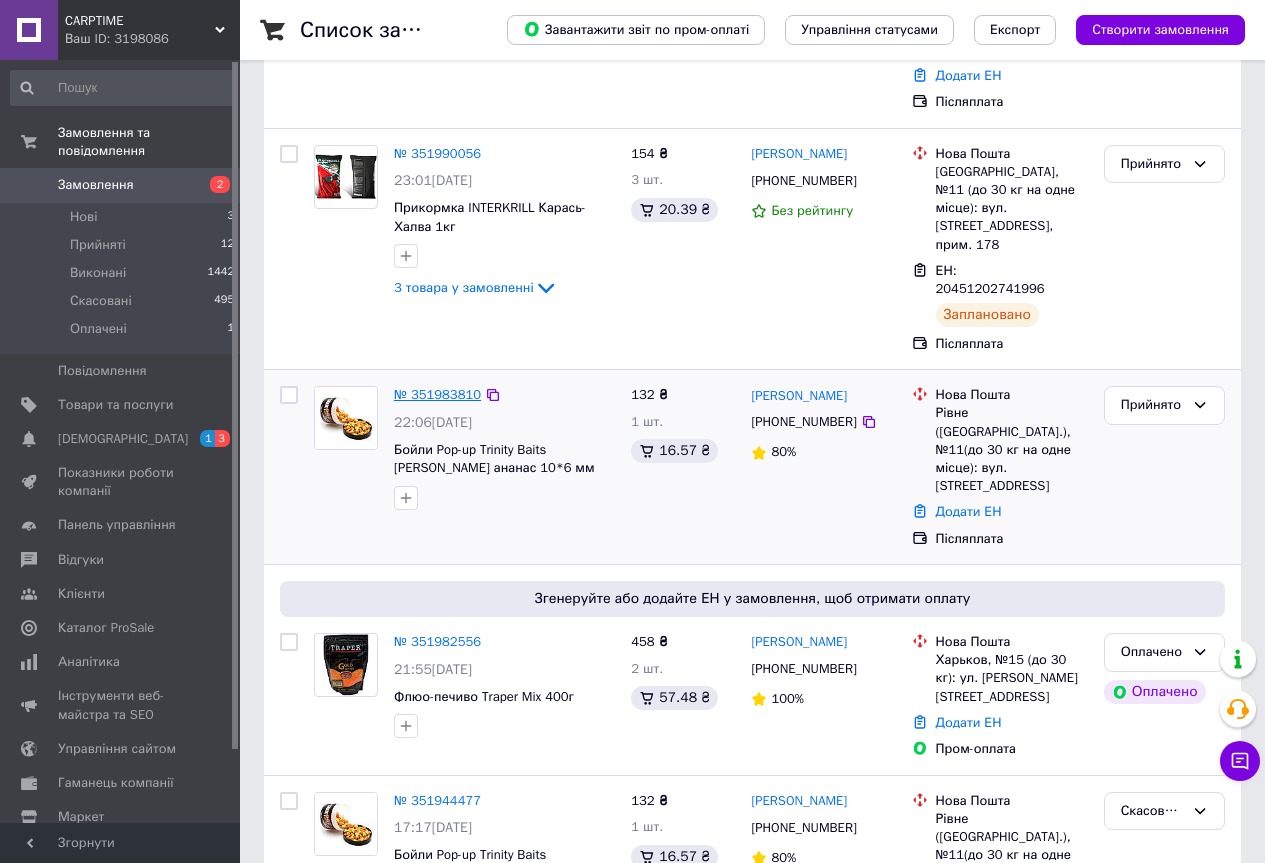 click on "№ 351983810" at bounding box center (437, 394) 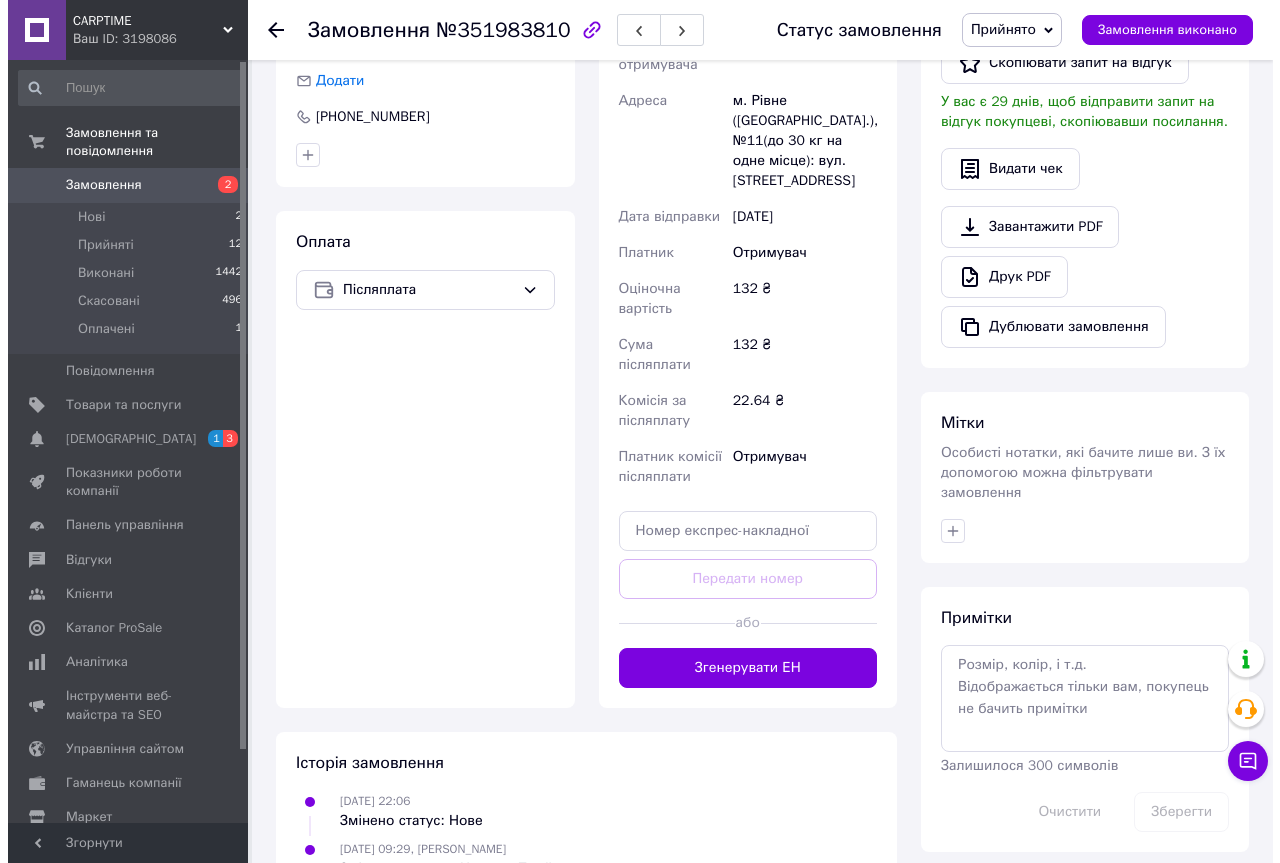 scroll, scrollTop: 379, scrollLeft: 0, axis: vertical 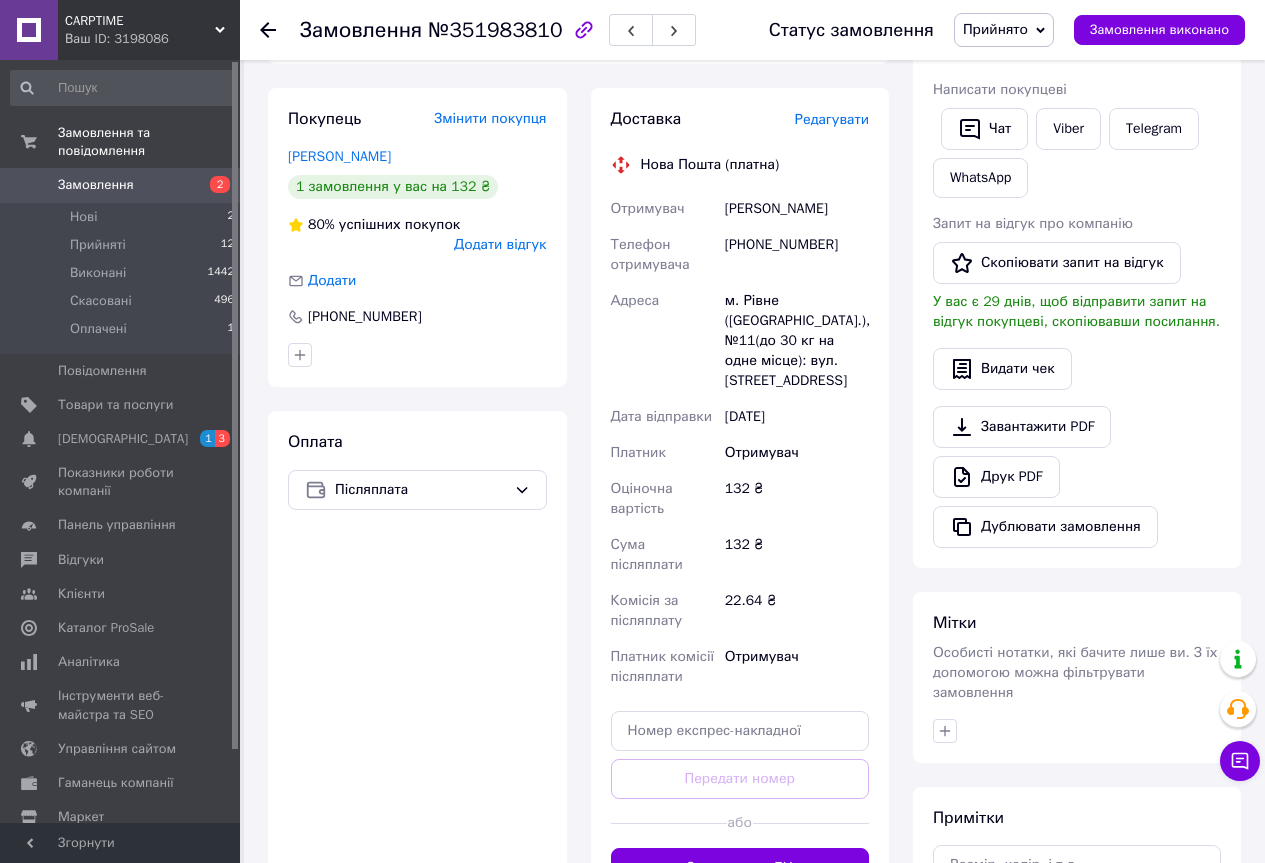 click on "Редагувати" at bounding box center [832, 119] 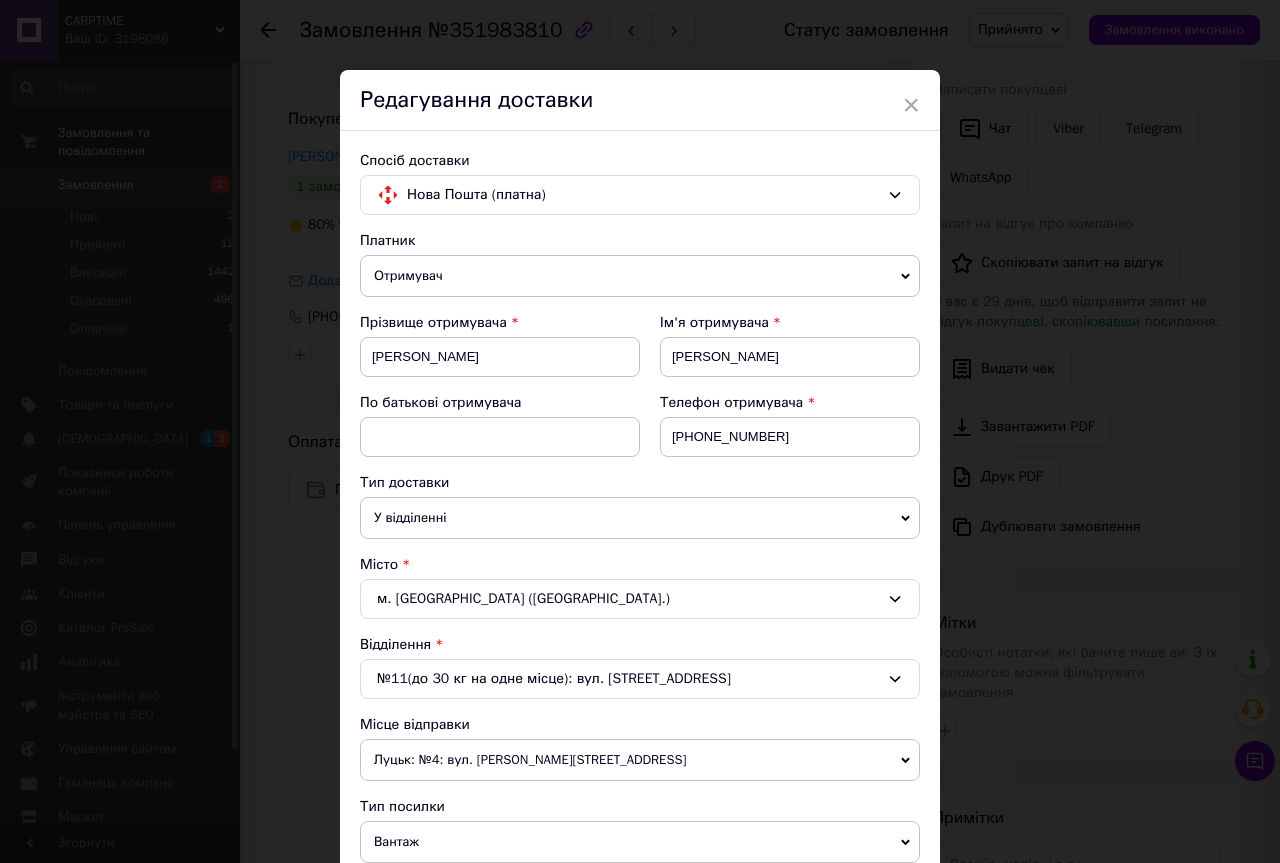 scroll, scrollTop: 100, scrollLeft: 0, axis: vertical 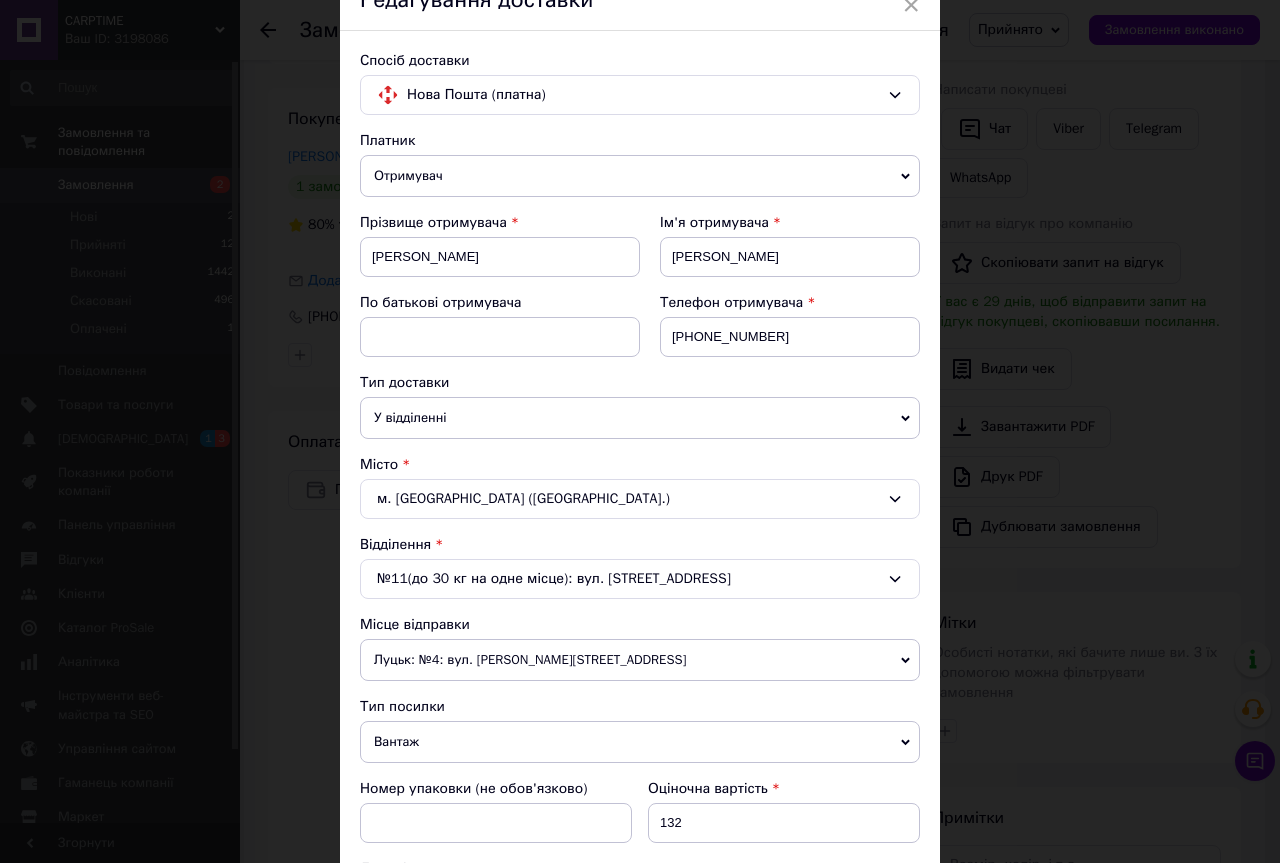 click 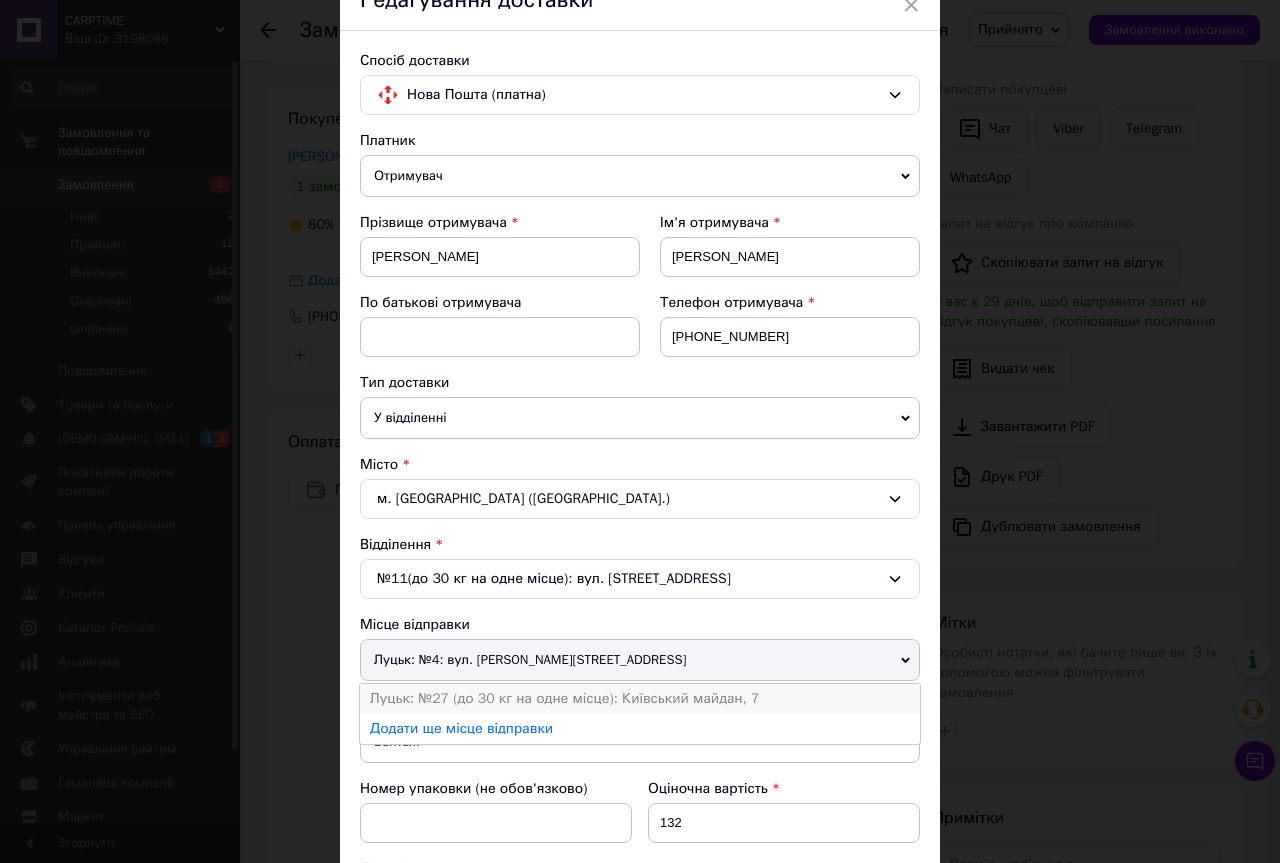click on "Луцьк: №27 (до 30 кг на одне місце): Київський майдан, 7" at bounding box center (640, 699) 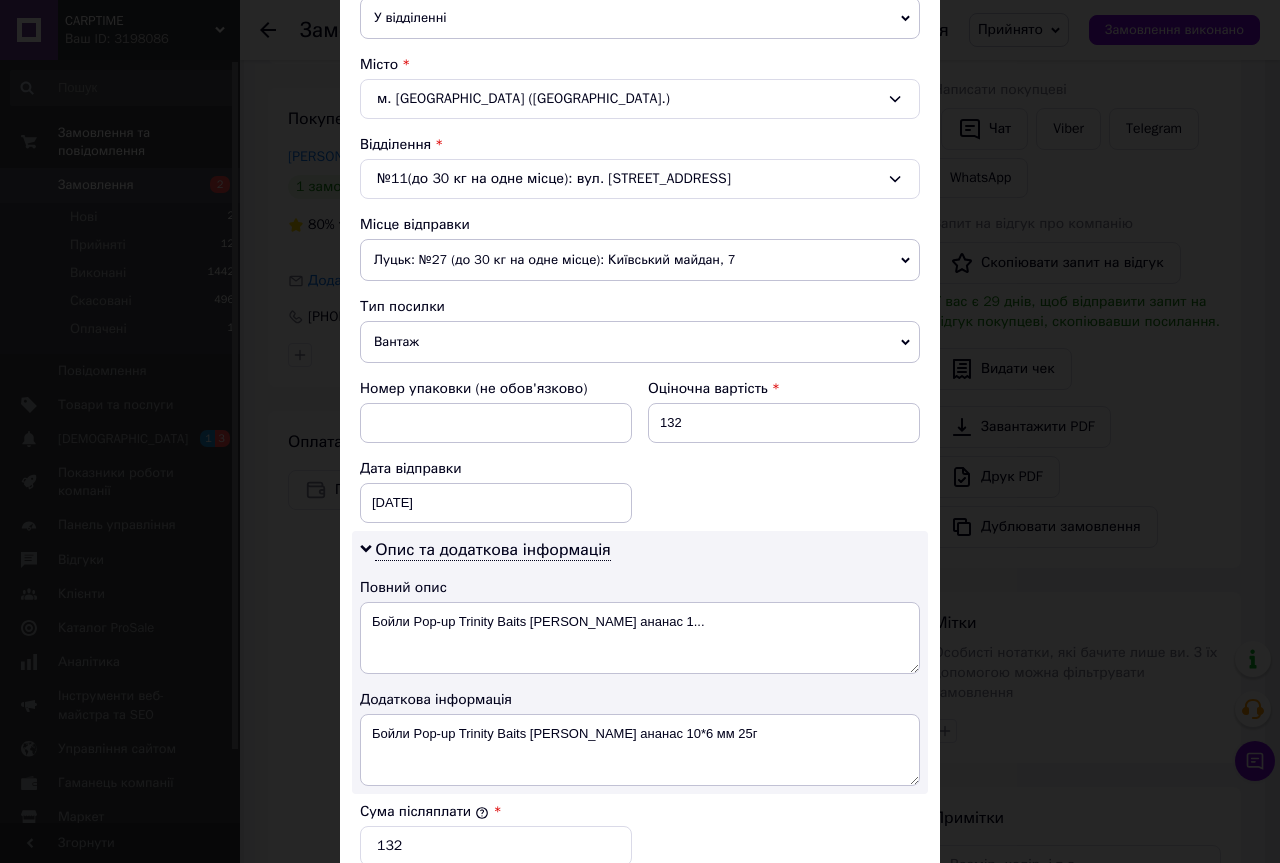 scroll, scrollTop: 700, scrollLeft: 0, axis: vertical 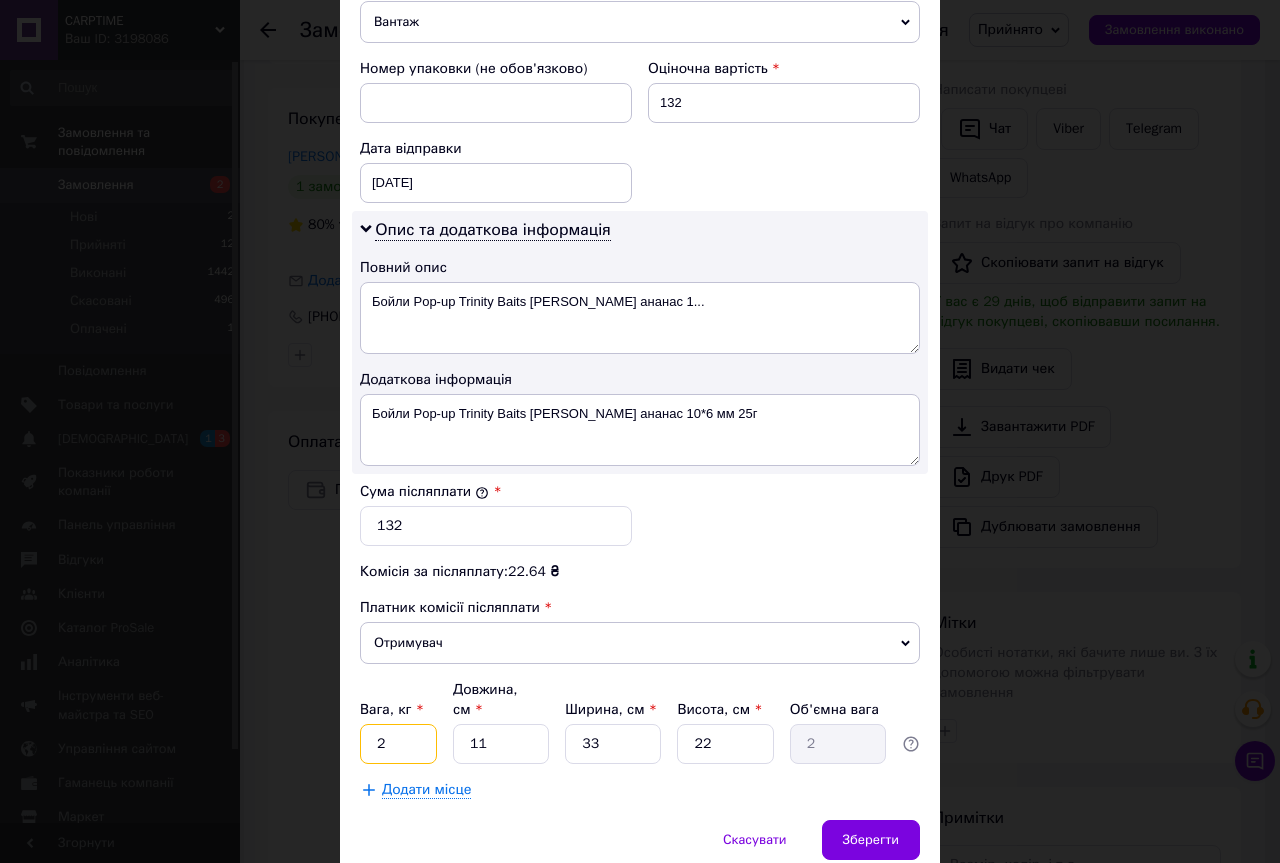 drag, startPoint x: 394, startPoint y: 853, endPoint x: 368, endPoint y: 850, distance: 26.172504 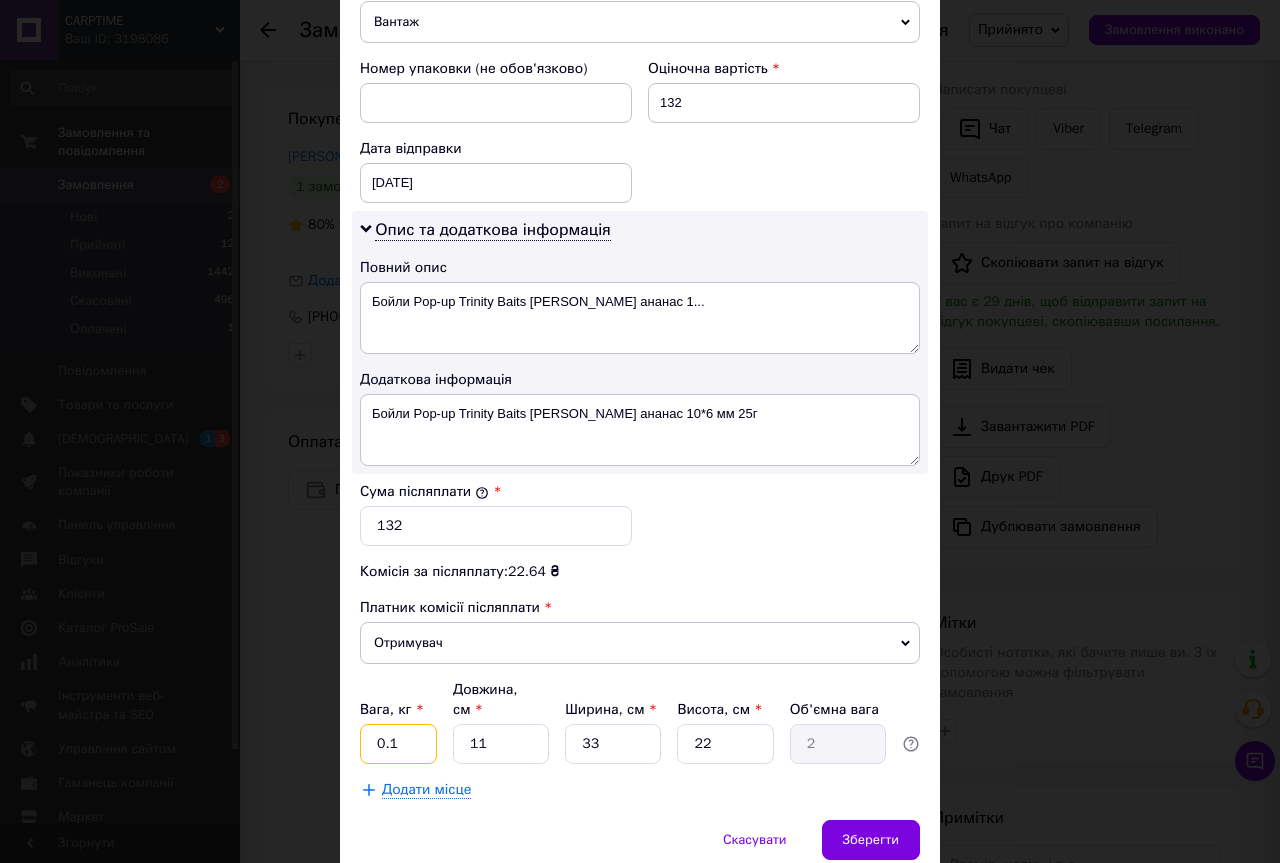 type on "0.1" 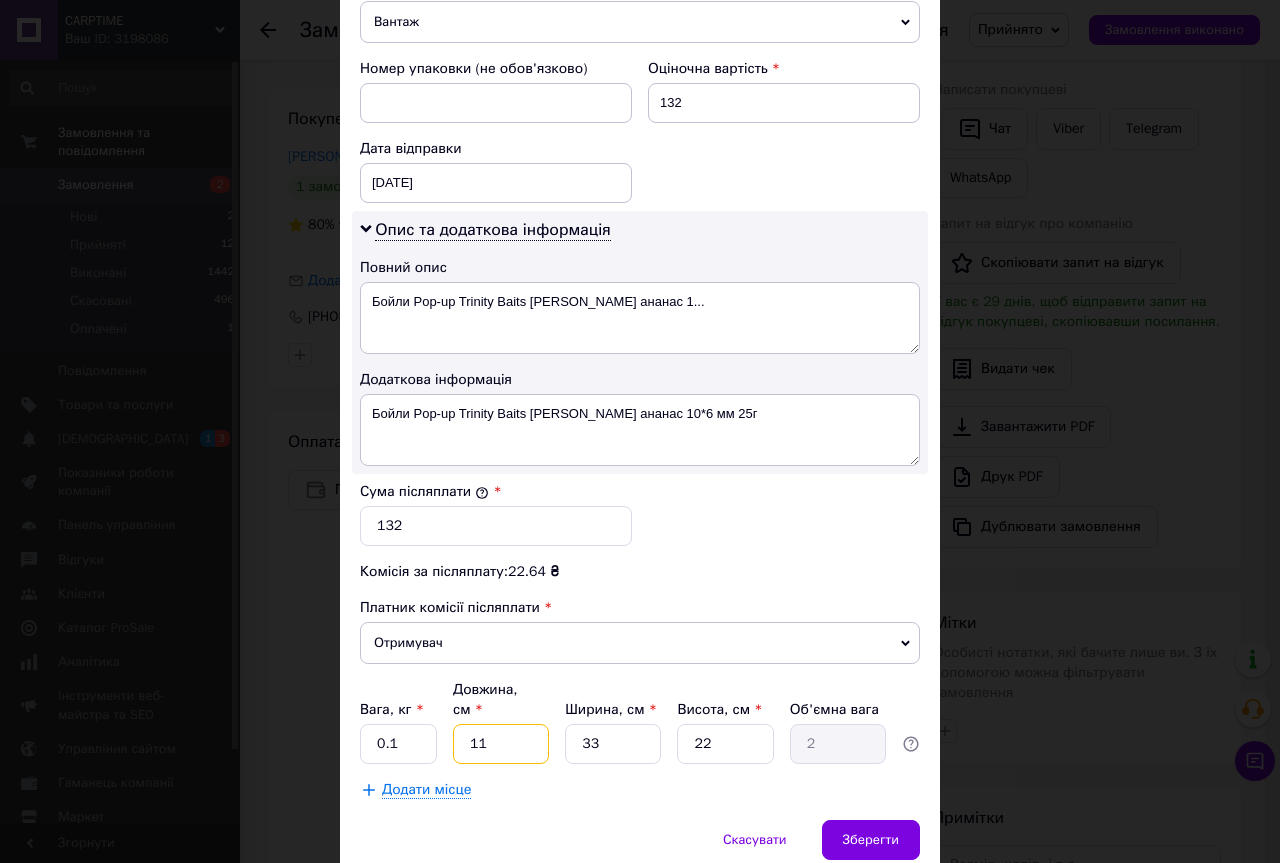 drag, startPoint x: 487, startPoint y: 719, endPoint x: 416, endPoint y: 709, distance: 71.70077 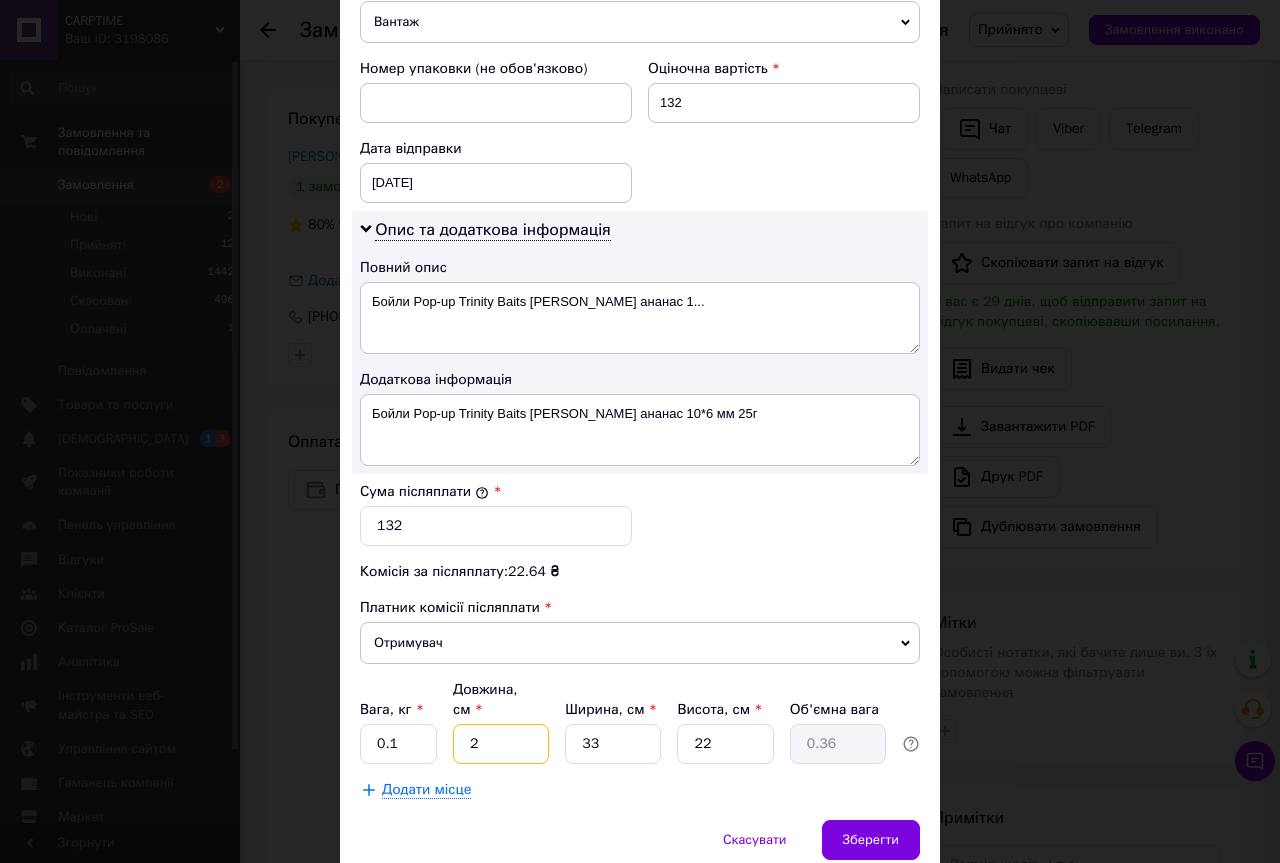type on "22" 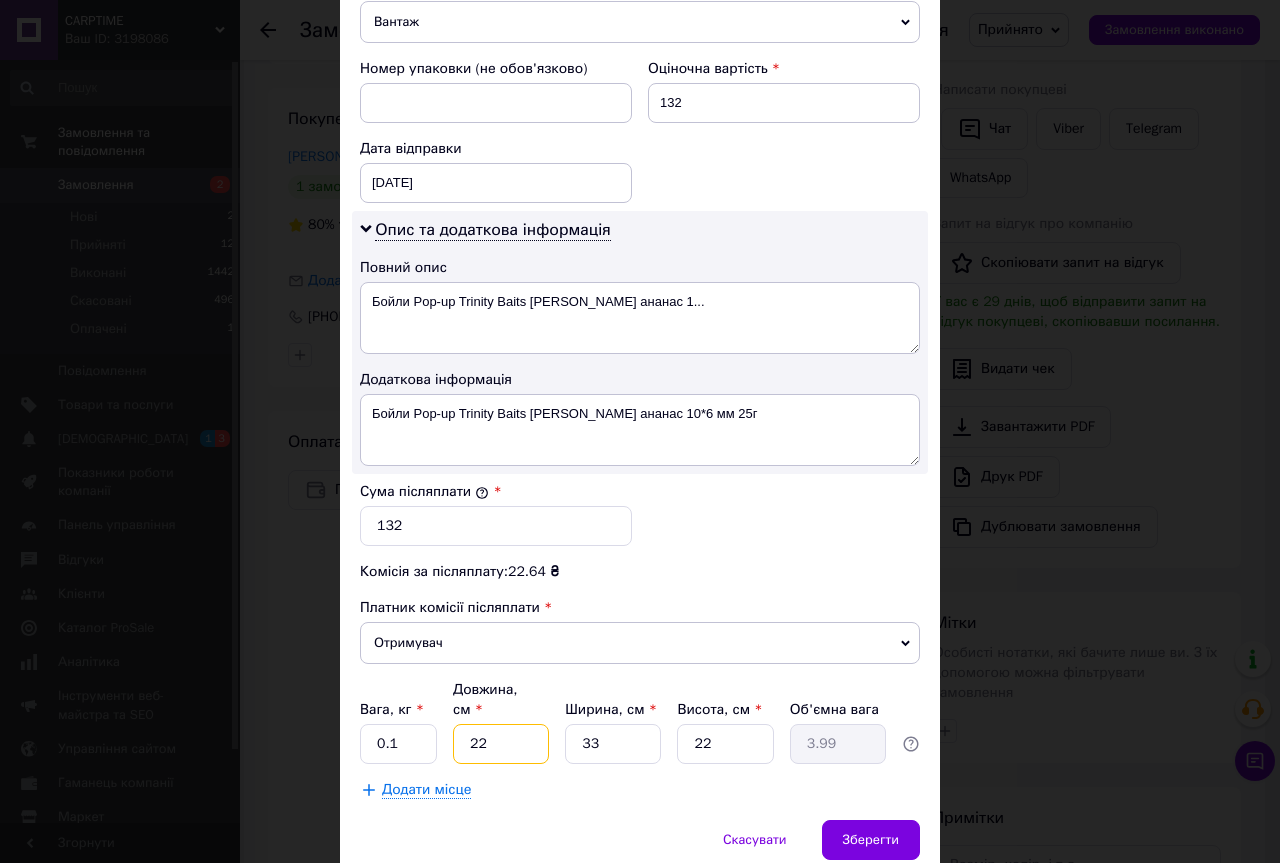 type on "22" 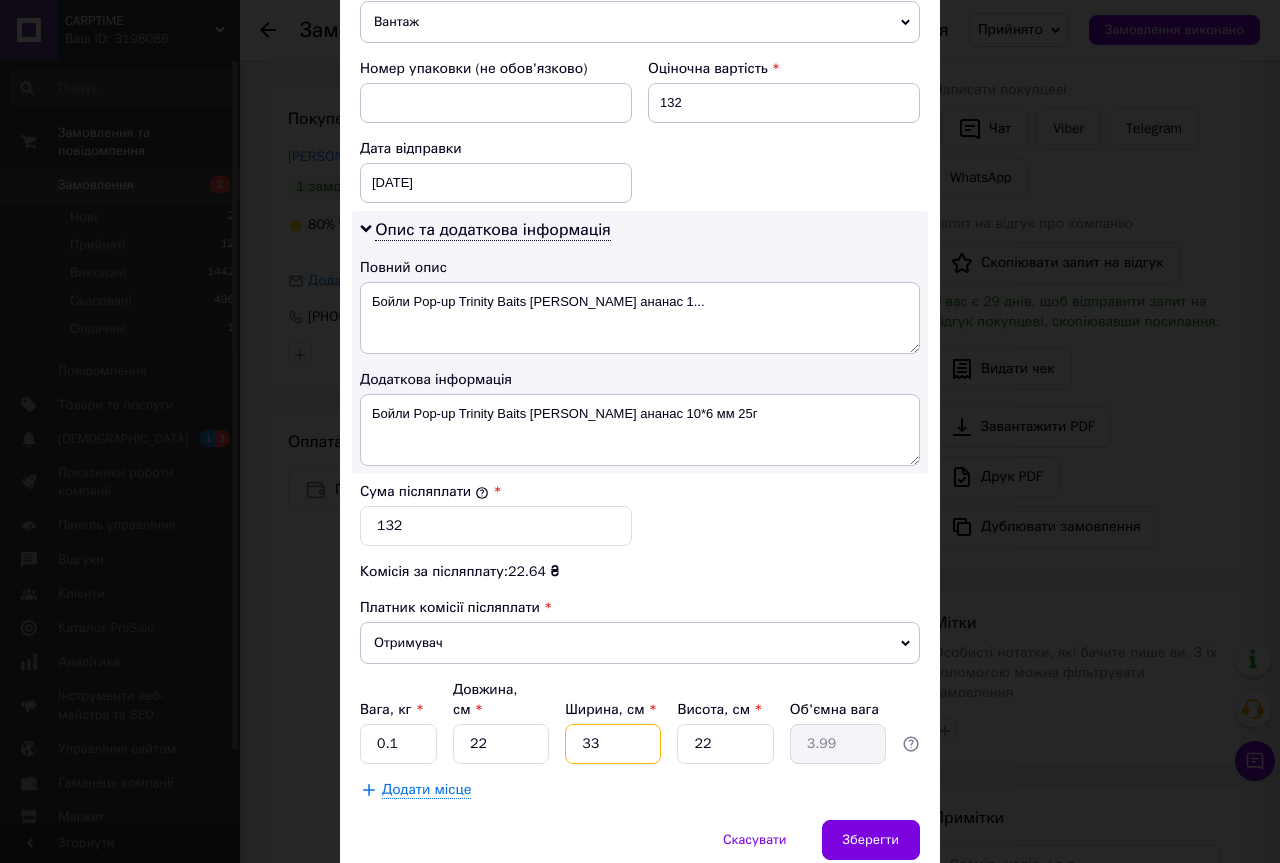 drag, startPoint x: 601, startPoint y: 730, endPoint x: 572, endPoint y: 721, distance: 30.364452 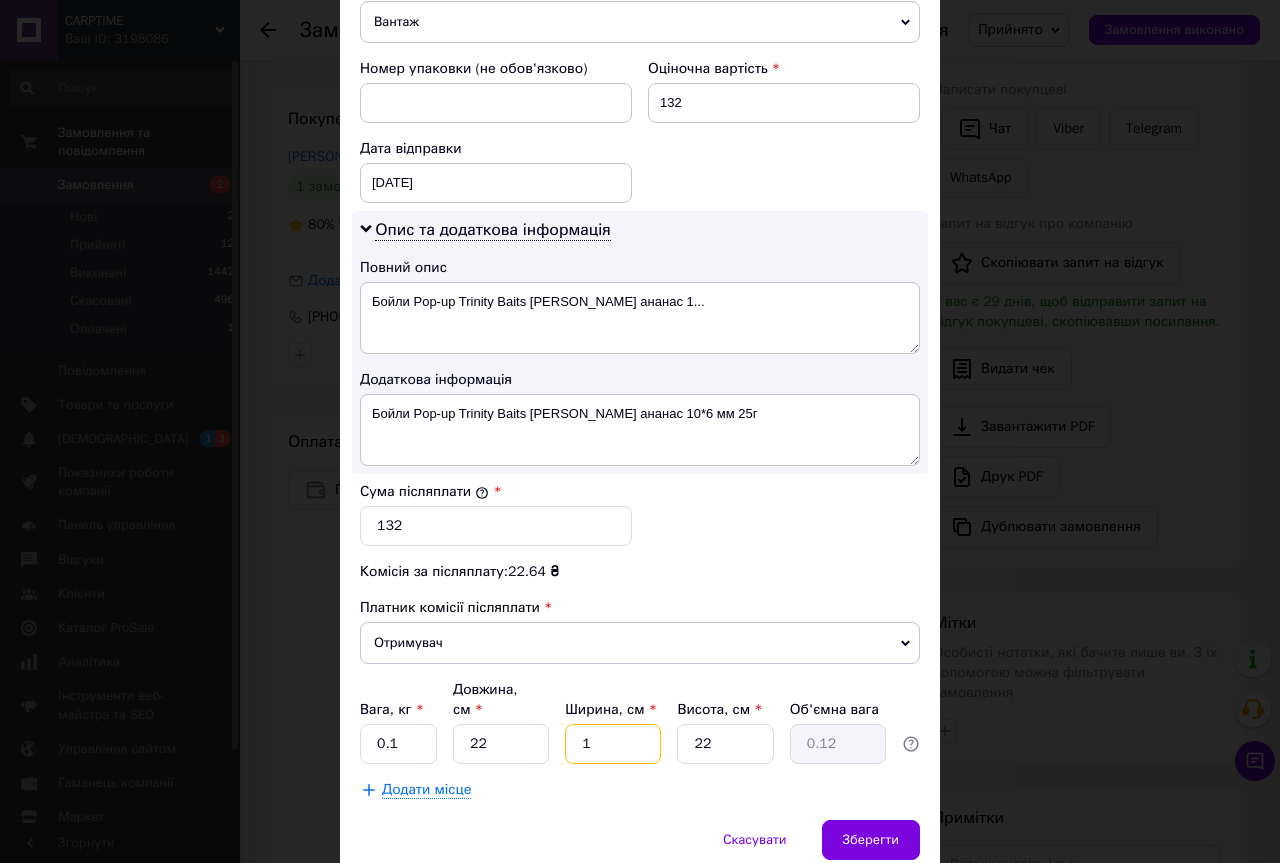 type on "18" 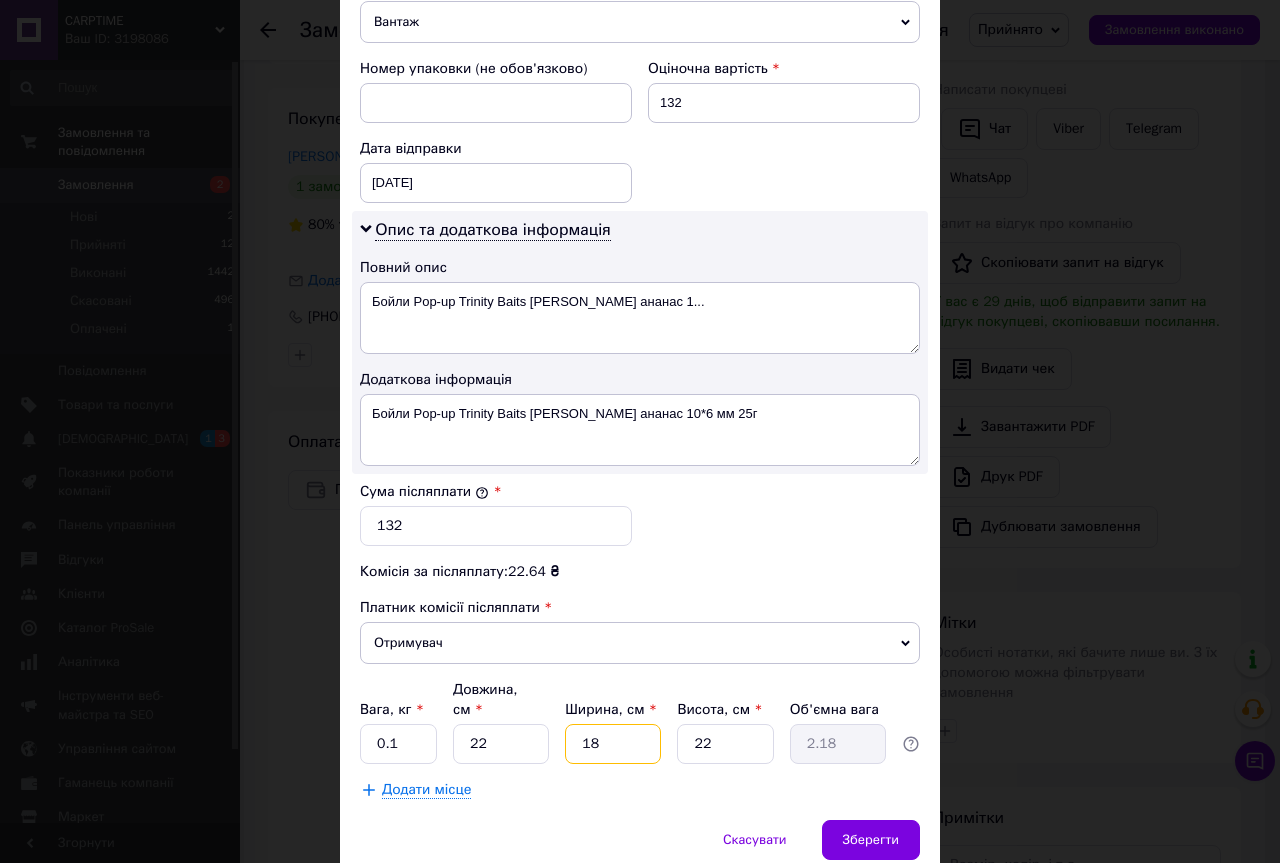 type on "18" 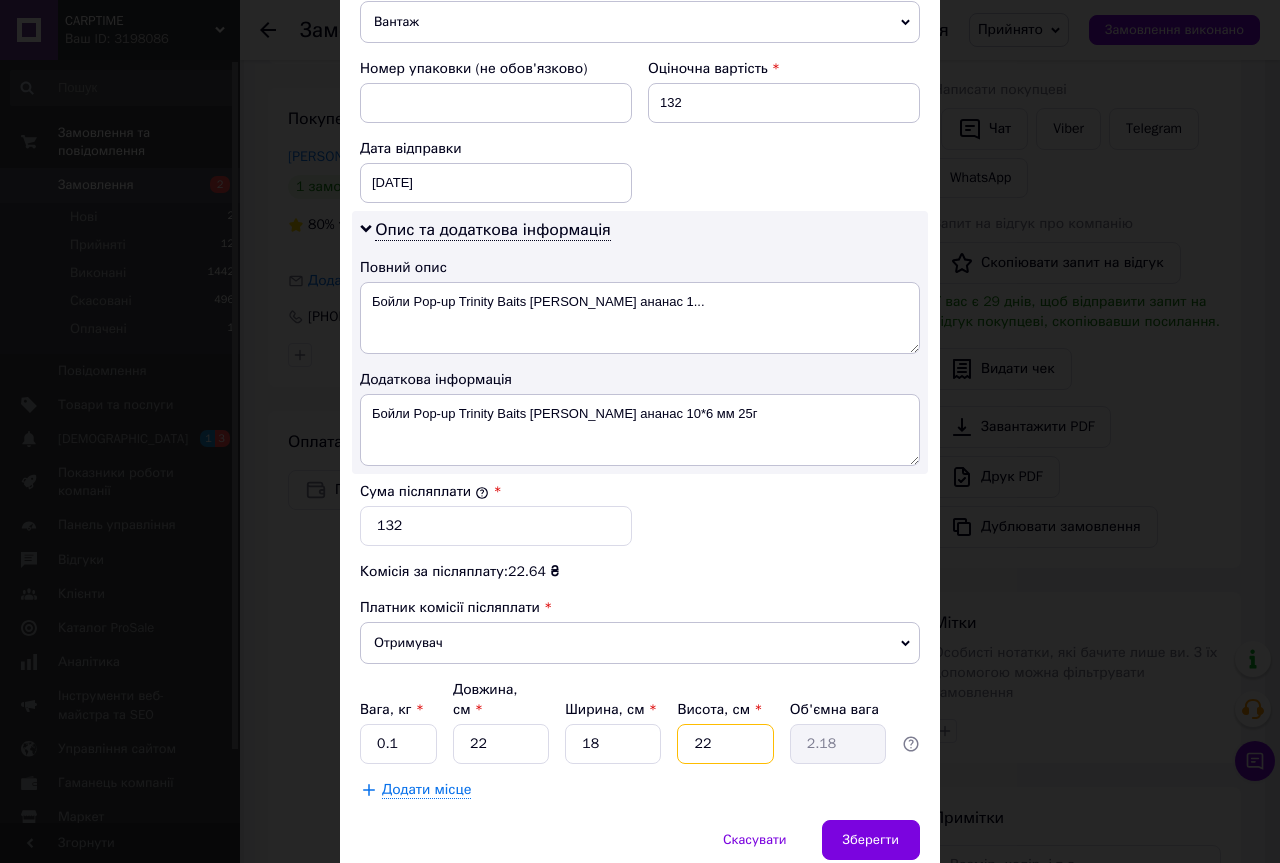 drag, startPoint x: 724, startPoint y: 722, endPoint x: 681, endPoint y: 714, distance: 43.737854 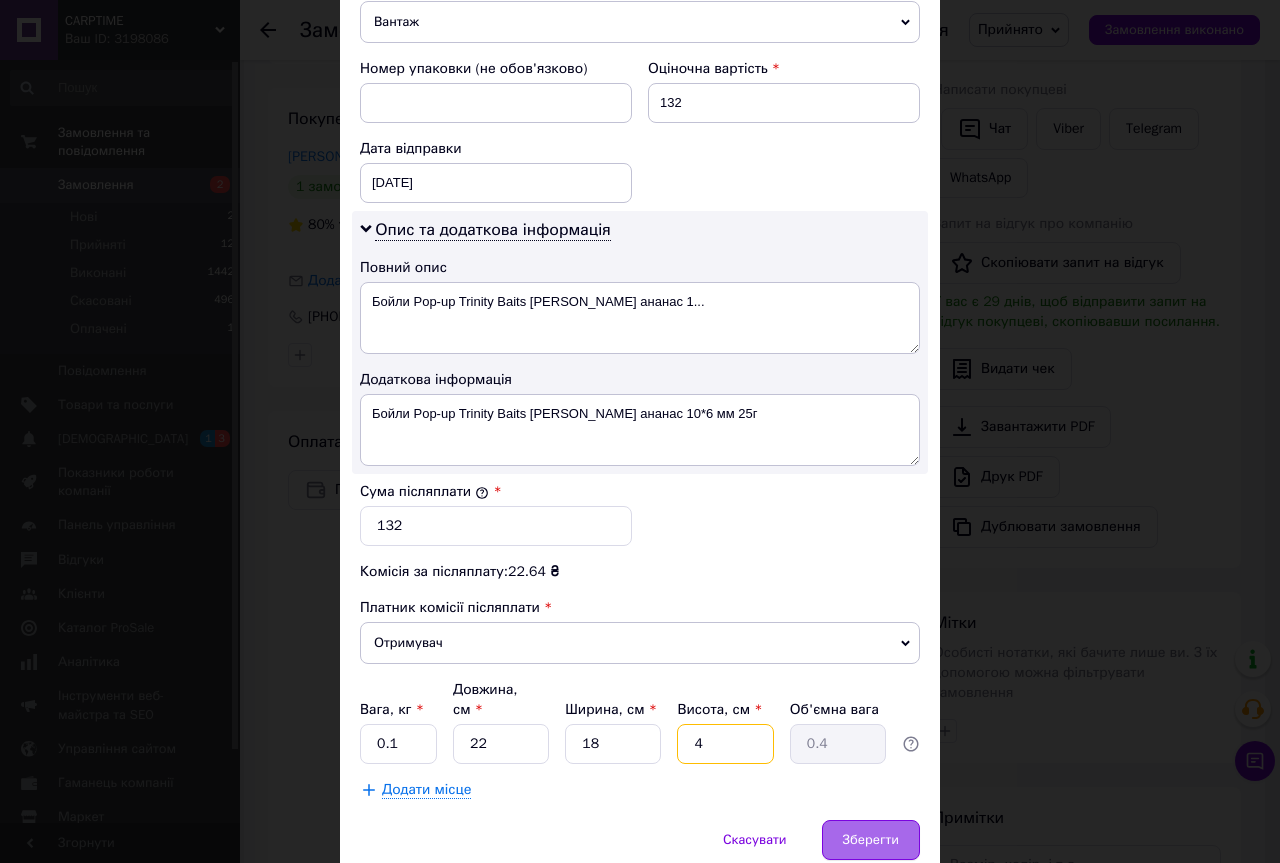 type on "4" 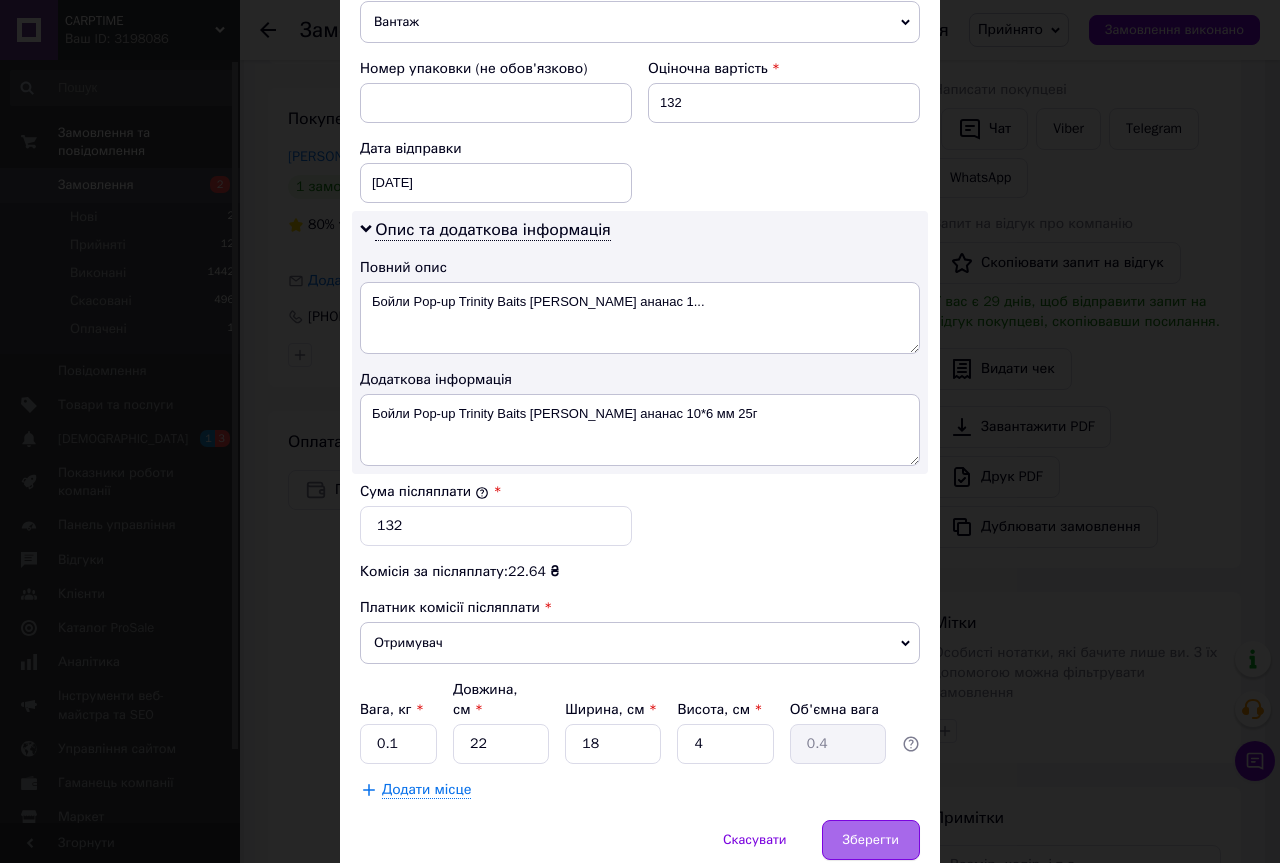 click on "Зберегти" at bounding box center (871, 840) 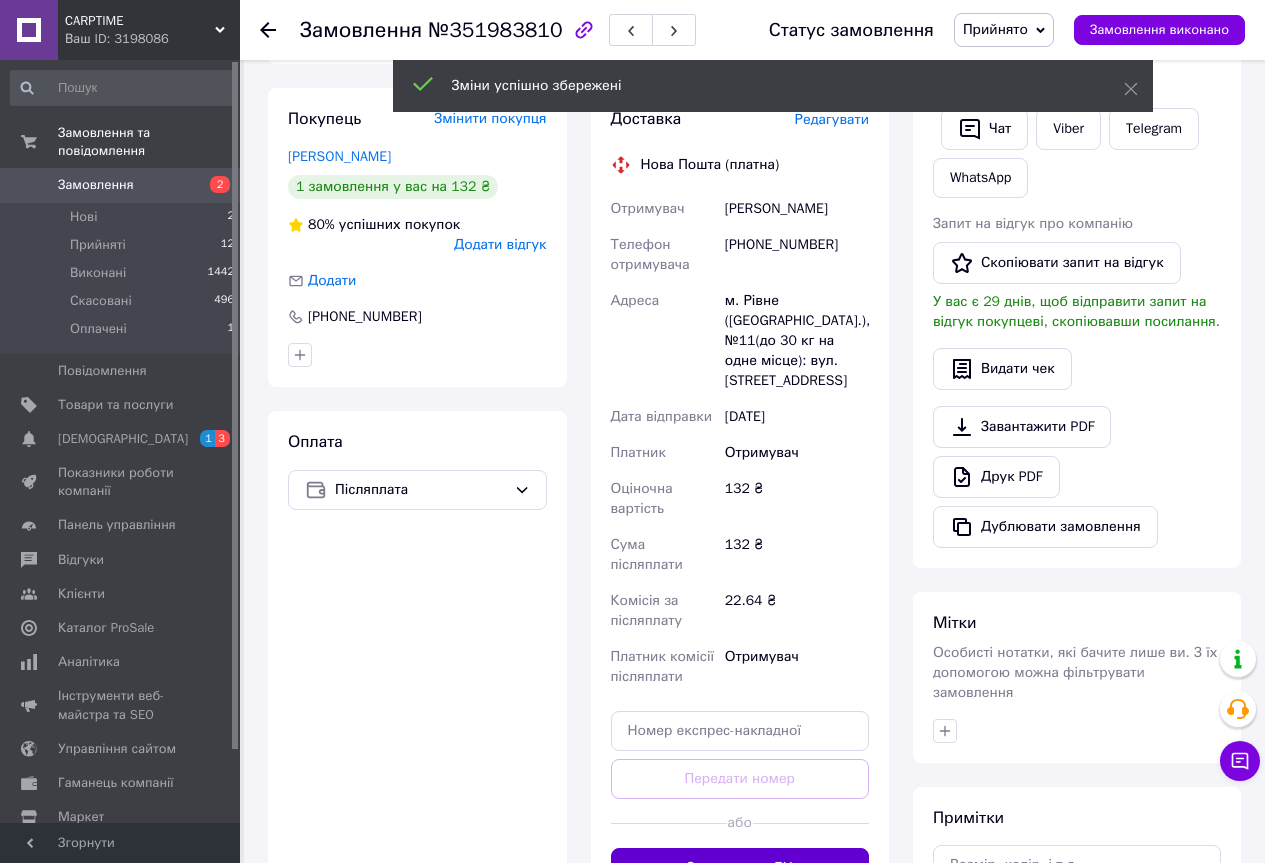 click on "Згенерувати ЕН" at bounding box center [740, 868] 